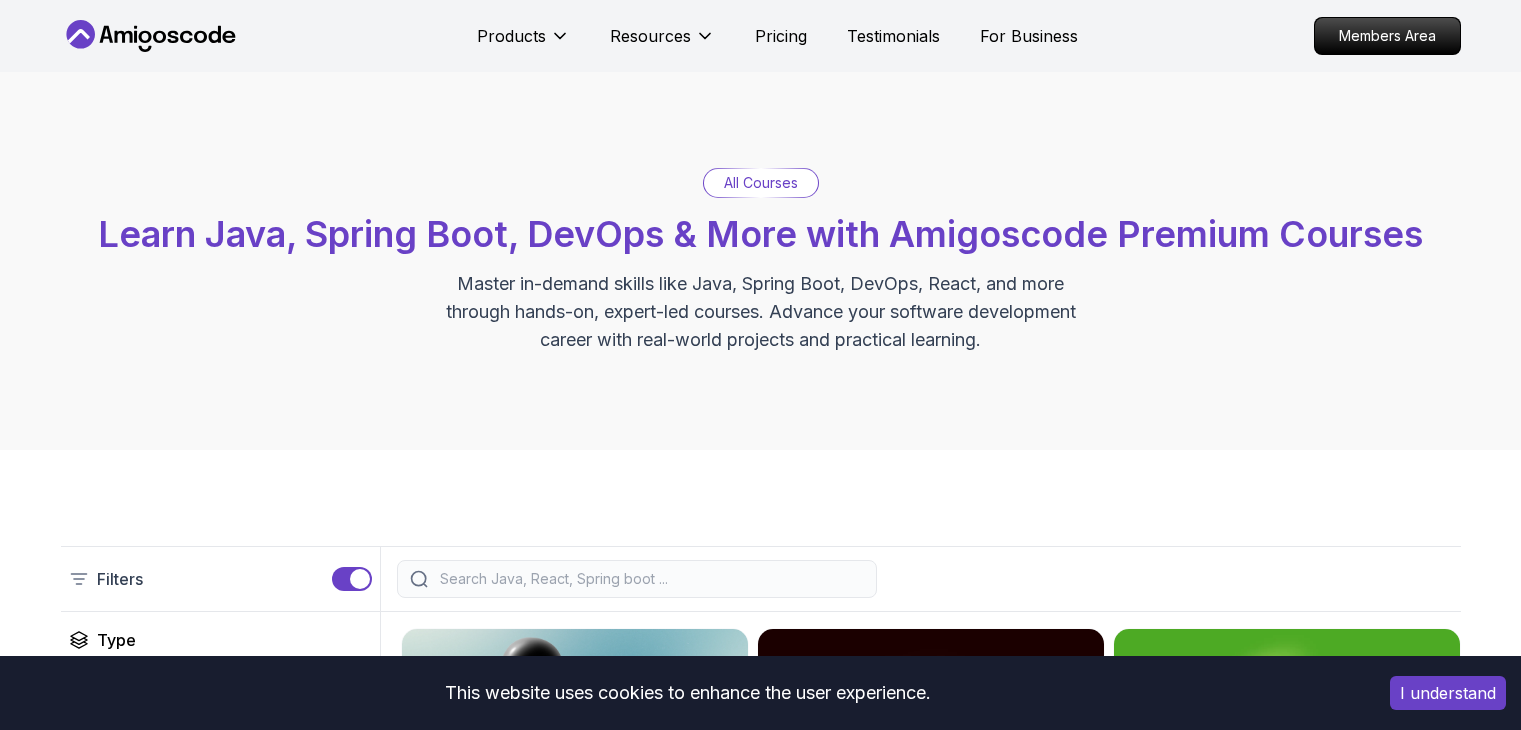 scroll, scrollTop: 6060, scrollLeft: 0, axis: vertical 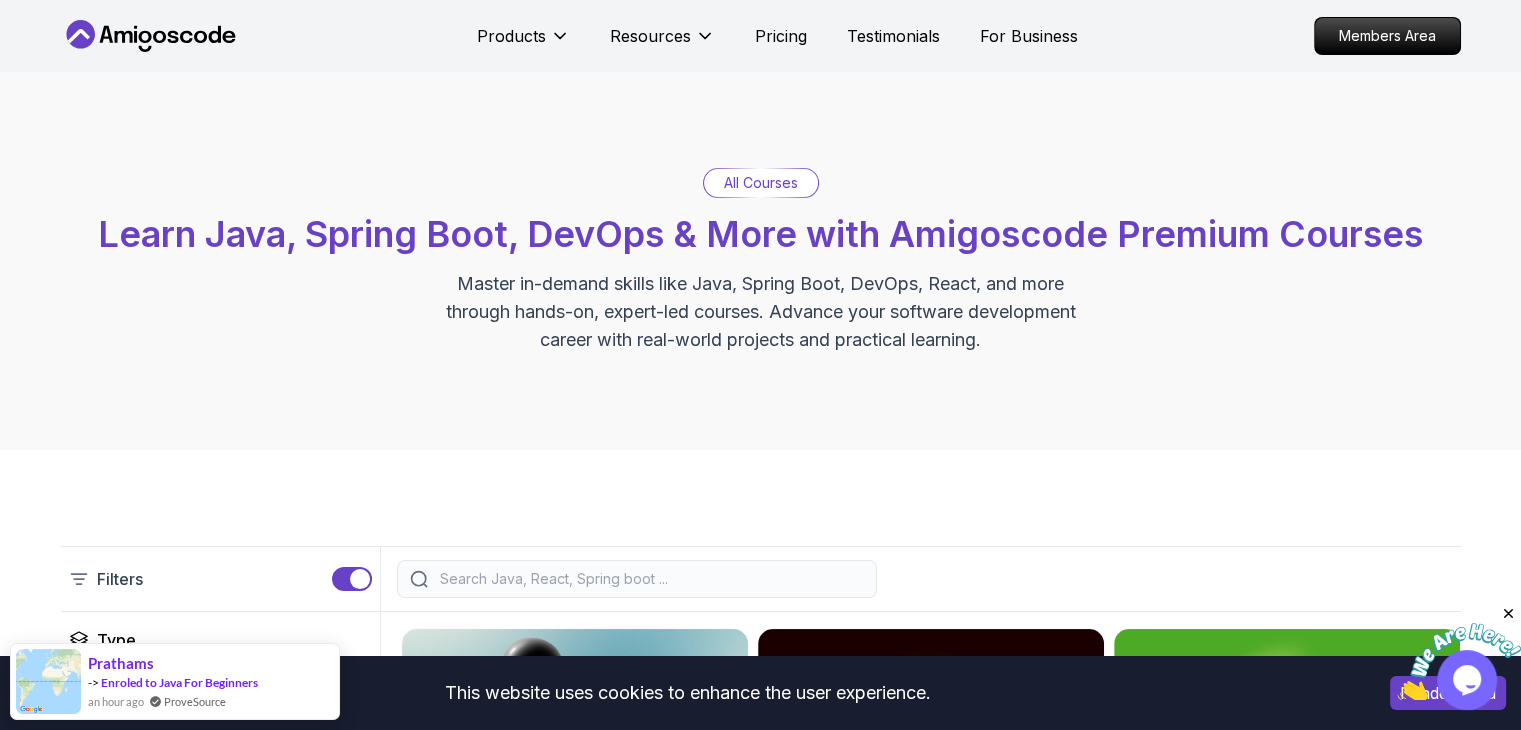 click on "This website uses cookies to enhance the user experience. I understand Products Resources Pricing Testimonials For Business Members Area Products Resources Pricing Testimonials For Business Members Area All Courses Learn Java, Spring Boot, DevOps & More with Amigoscode Premium Courses Master in-demand skills like Java, Spring Boot, DevOps, React, and more through hands-on, expert-led courses. Advance your software development career with real-world projects and practical learning. Filters Filters Type Course Build Price Pro Free Instructors Nelson Djalo Richard Abz Duration 0-1 Hour 1-3 Hours +3 Hours Track Front End Back End Dev Ops Full Stack Level Junior Mid-level Senior 6.00h Linux Fundamentals Pro Learn the fundamentals of Linux and how to use the command line 5.18h Advanced Spring Boot Pro Dive deep into Spring Boot with our advanced course, designed to take your skills from intermediate to expert level. 3.30h Building APIs with Spring Boot Pro 1.67h NEW Spring Boot for Beginners 6.65h NEW Pro 2.41h Pro" at bounding box center (760, 3395) 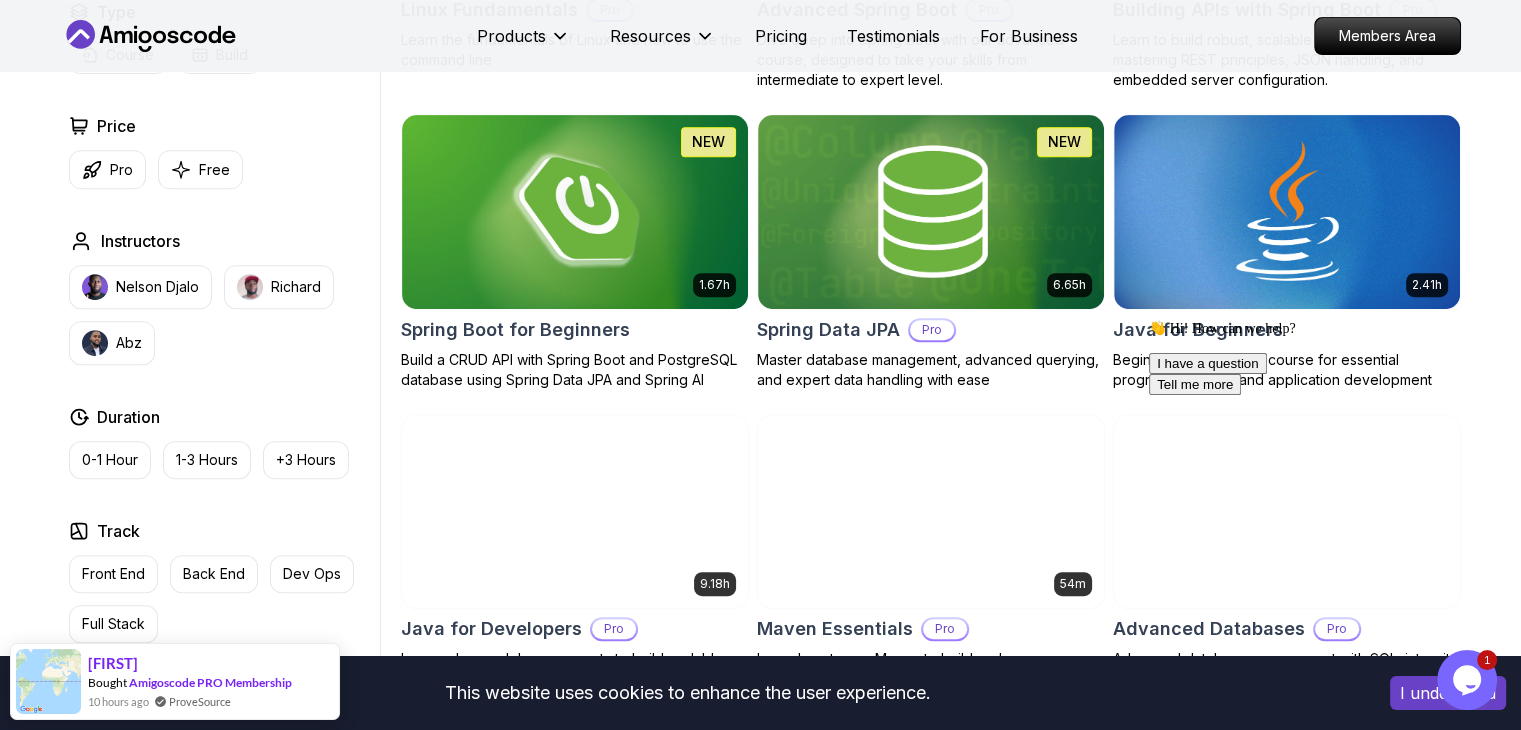 scroll, scrollTop: 835, scrollLeft: 0, axis: vertical 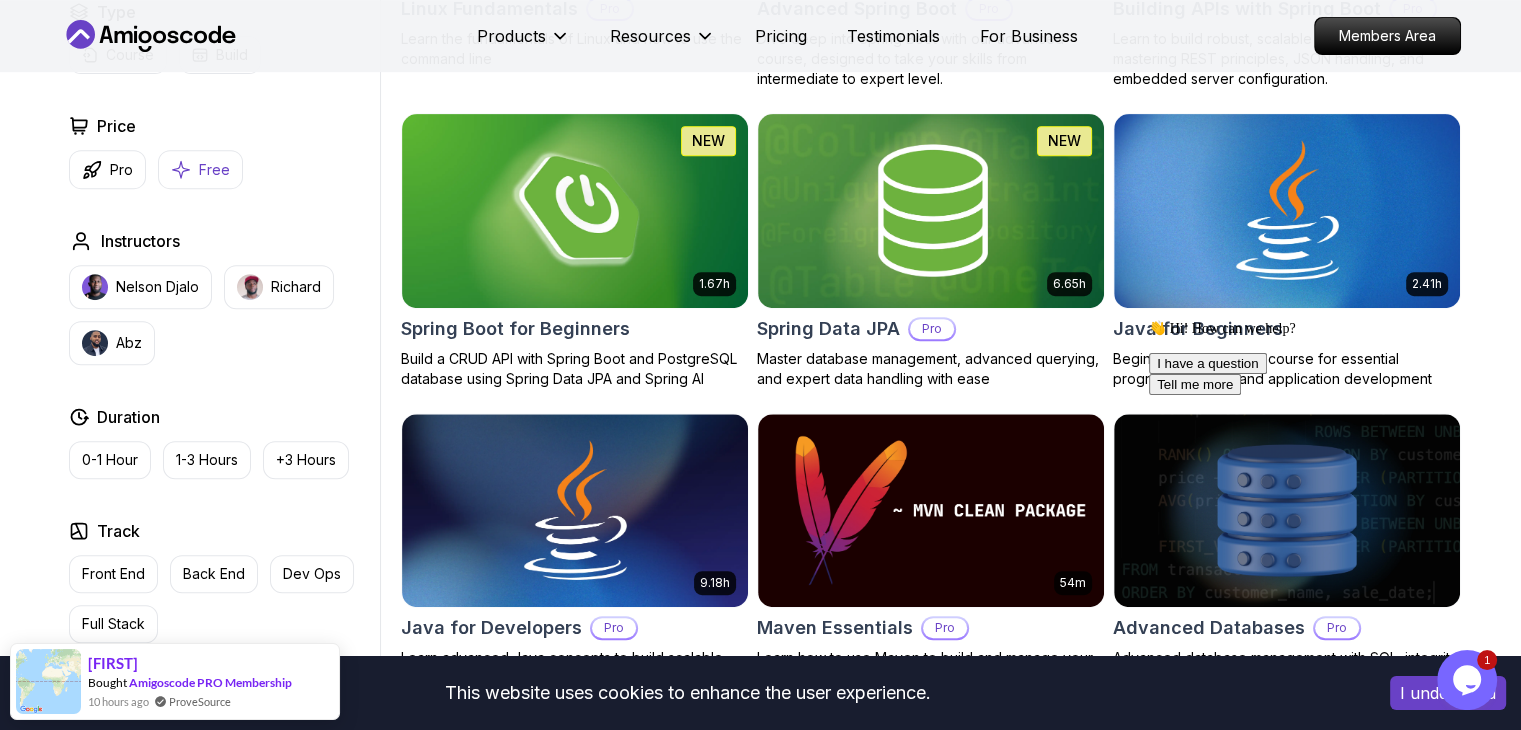 click on "Free" at bounding box center [200, 169] 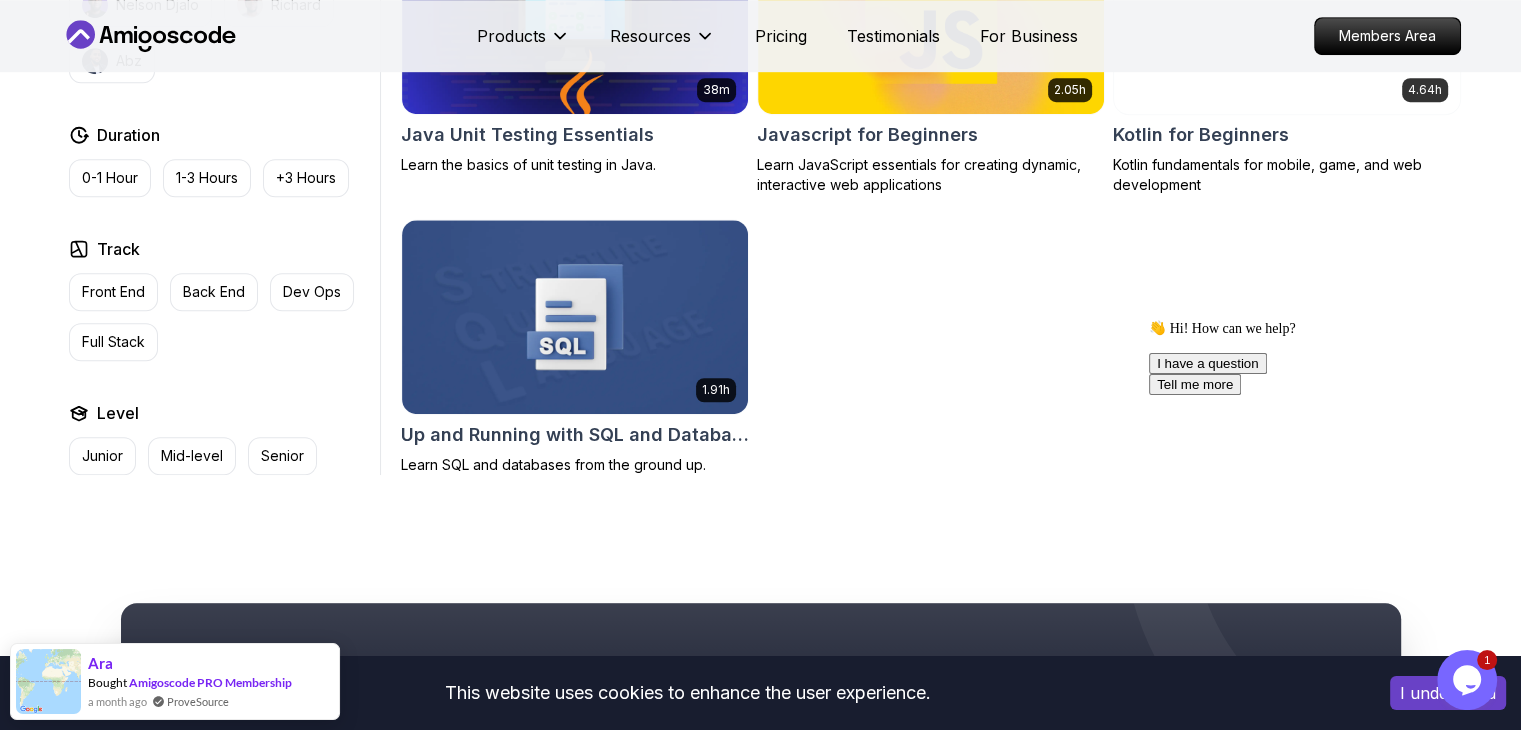 scroll, scrollTop: 1310, scrollLeft: 0, axis: vertical 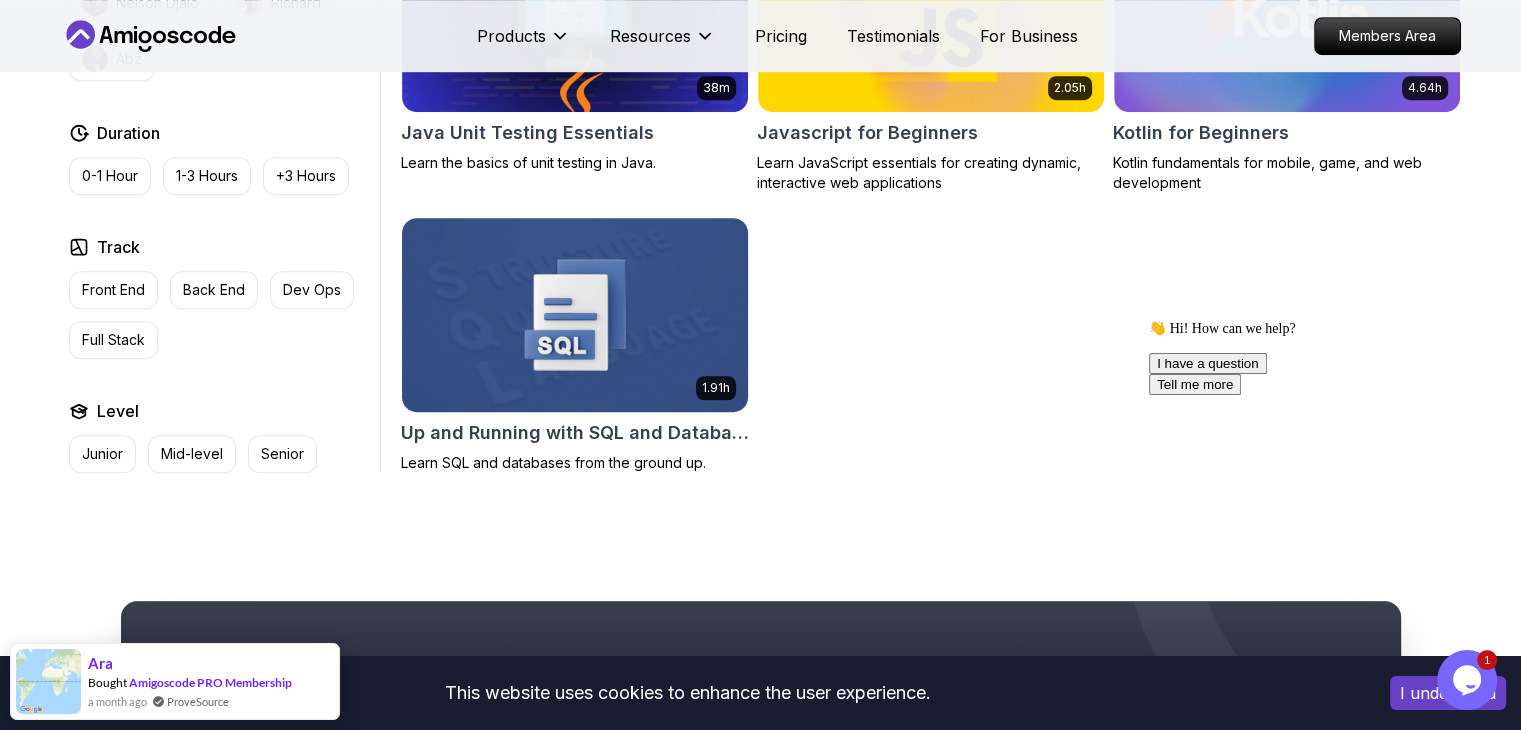 click at bounding box center (574, 314) 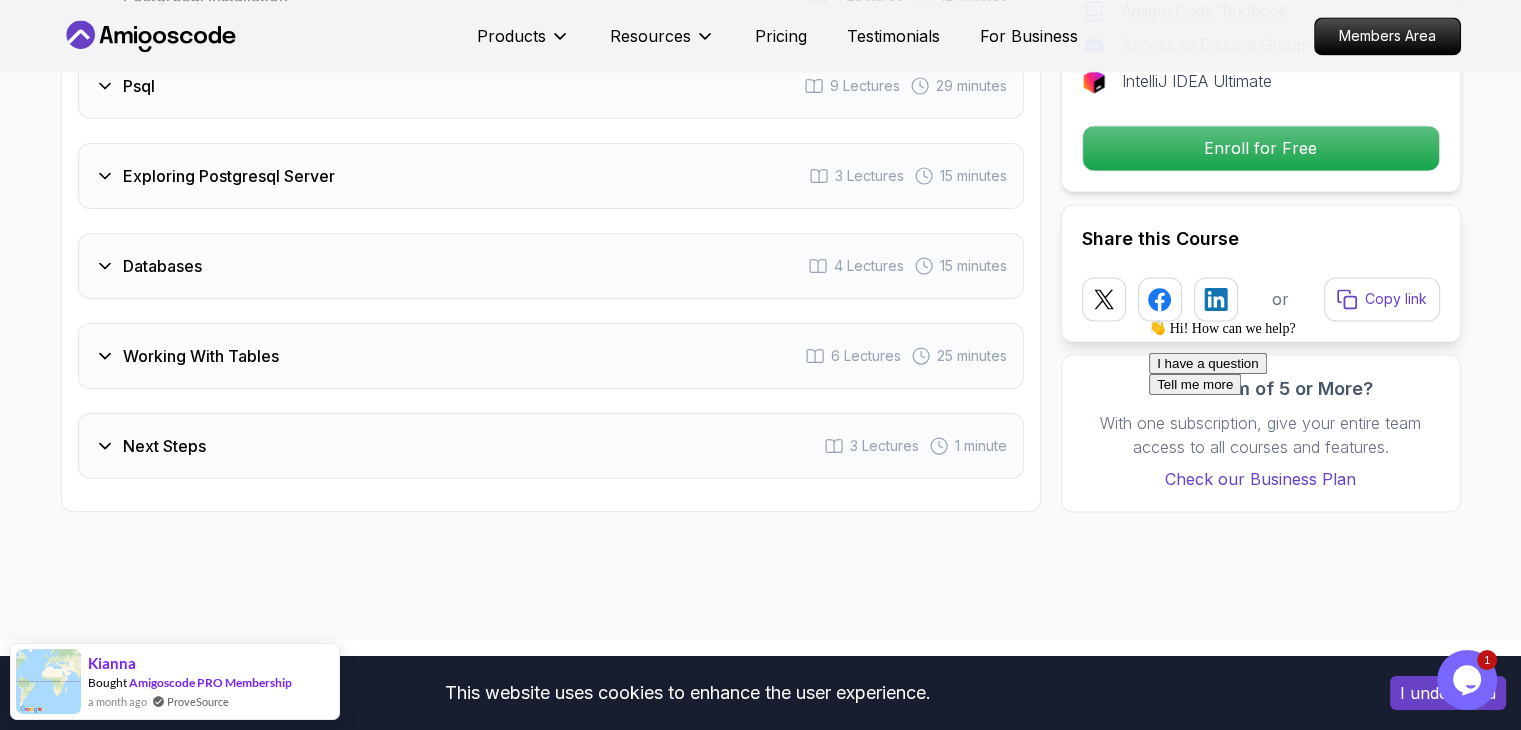 scroll, scrollTop: 2920, scrollLeft: 0, axis: vertical 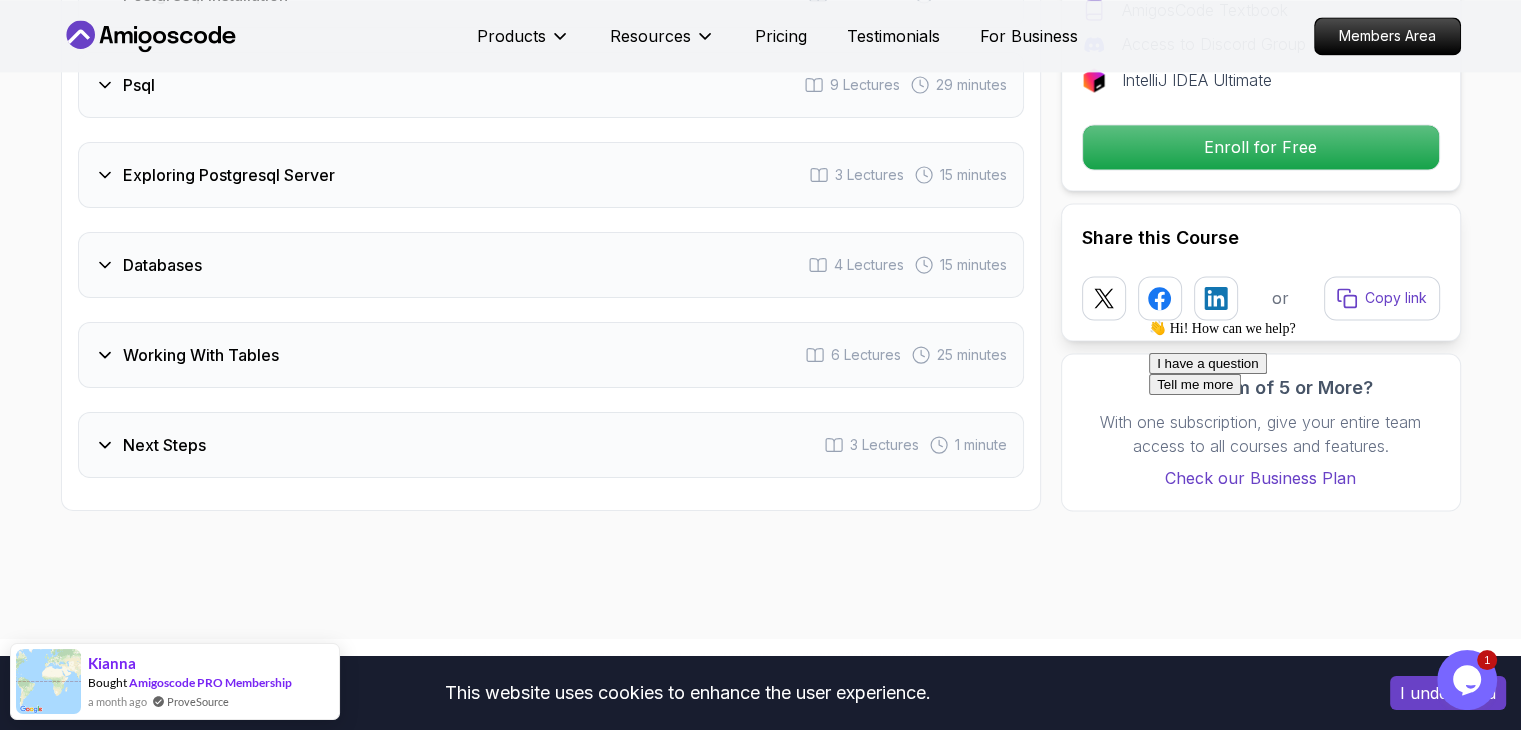 click on "Databases 4   Lectures     15 minutes" at bounding box center (551, 265) 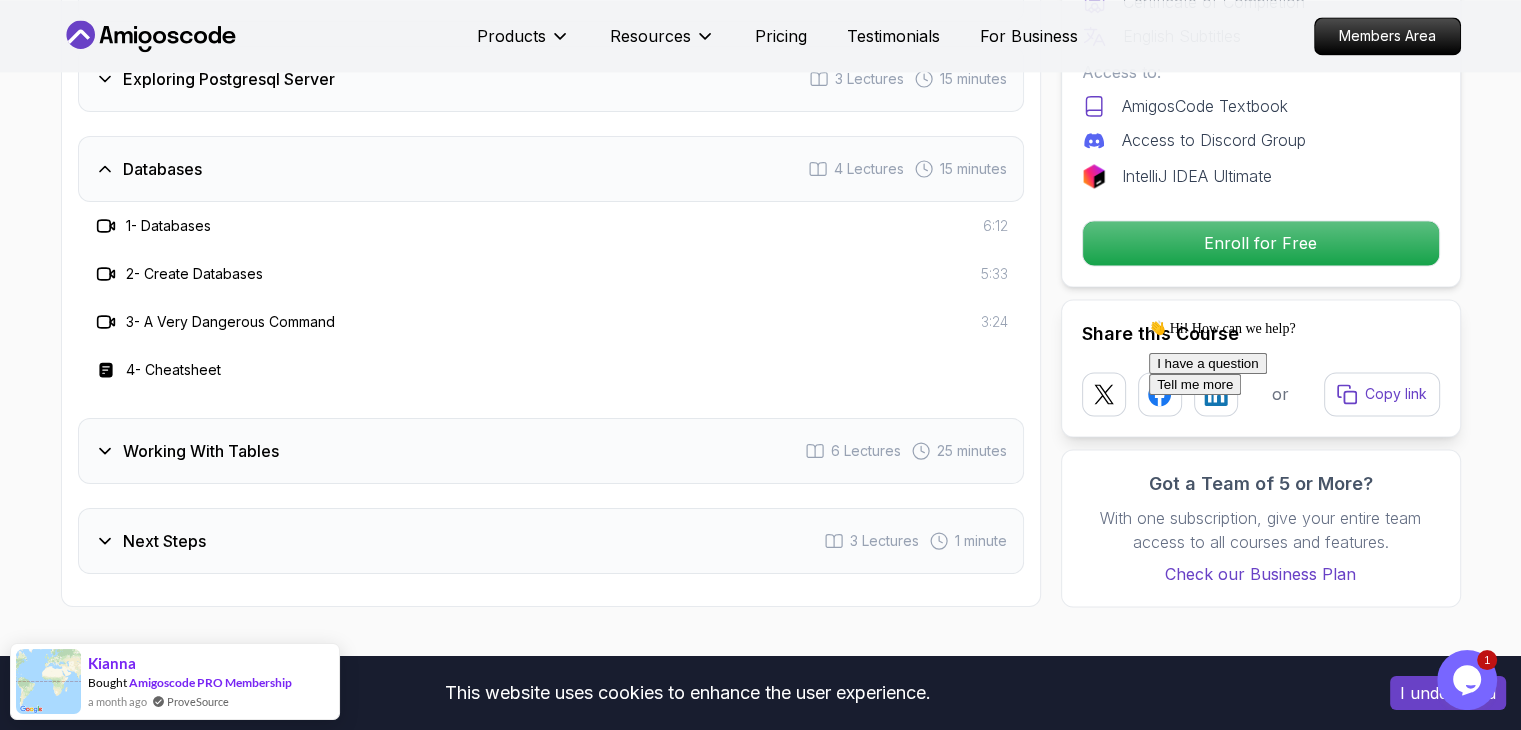 scroll, scrollTop: 2824, scrollLeft: 0, axis: vertical 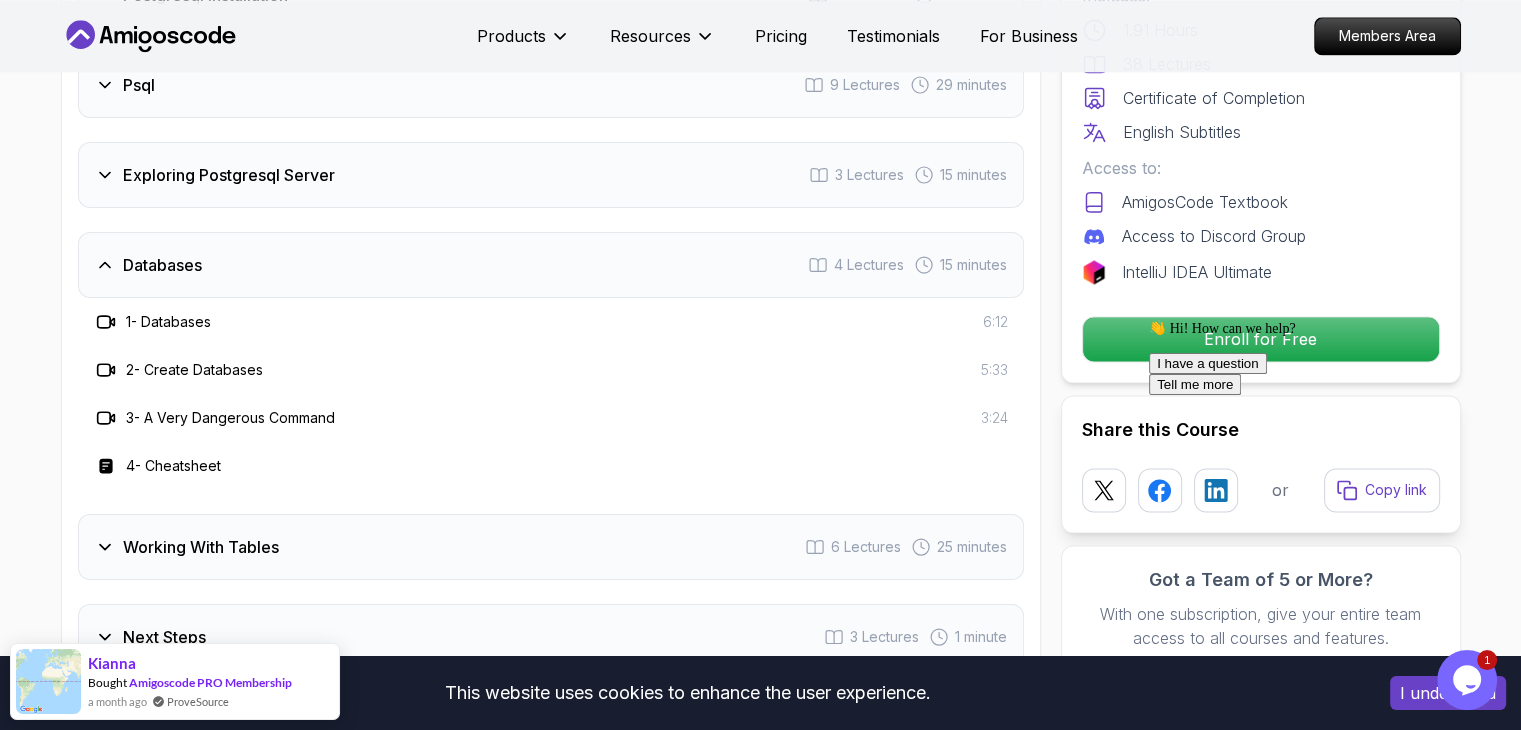 click on "Databases 4   Lectures     15 minutes" at bounding box center [551, 265] 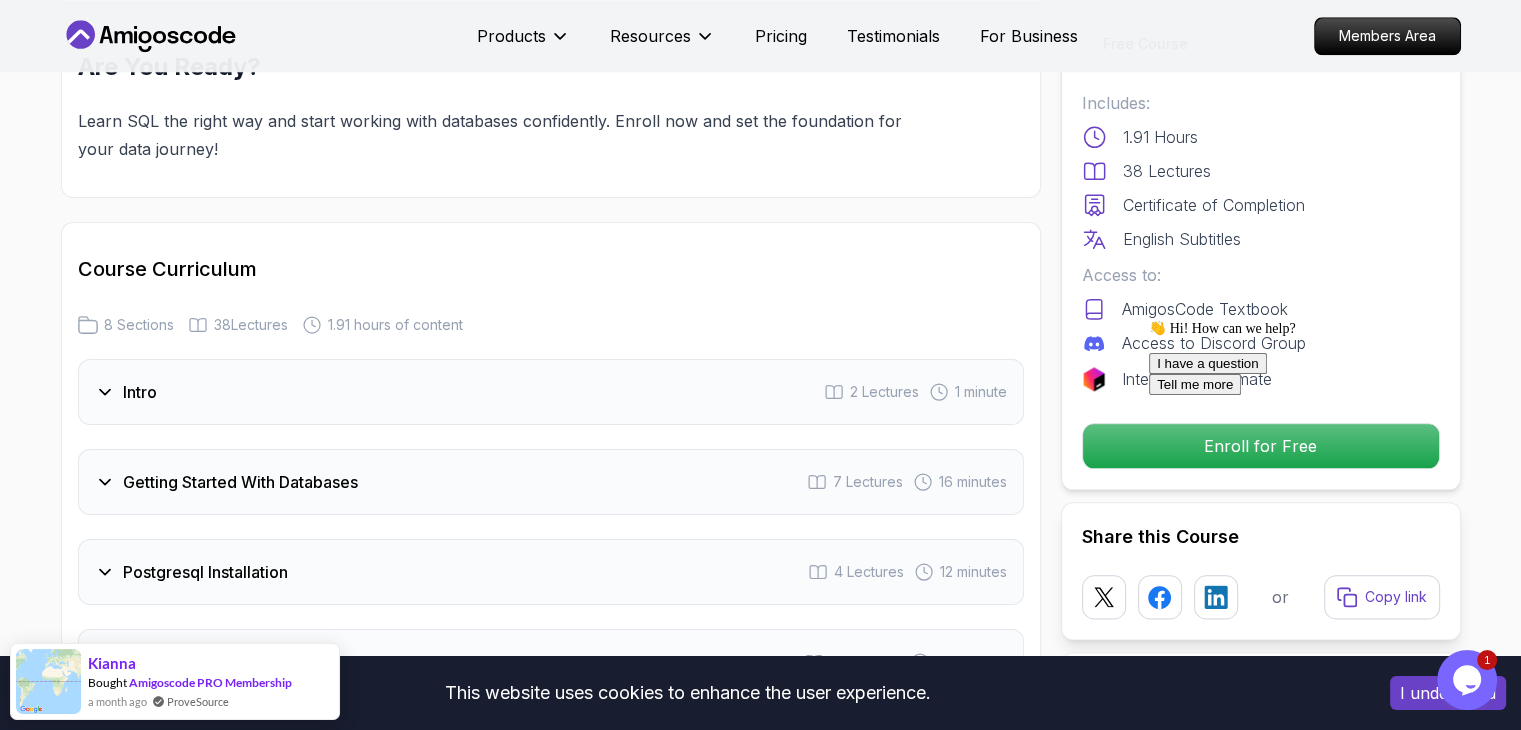 scroll, scrollTop: 2240, scrollLeft: 0, axis: vertical 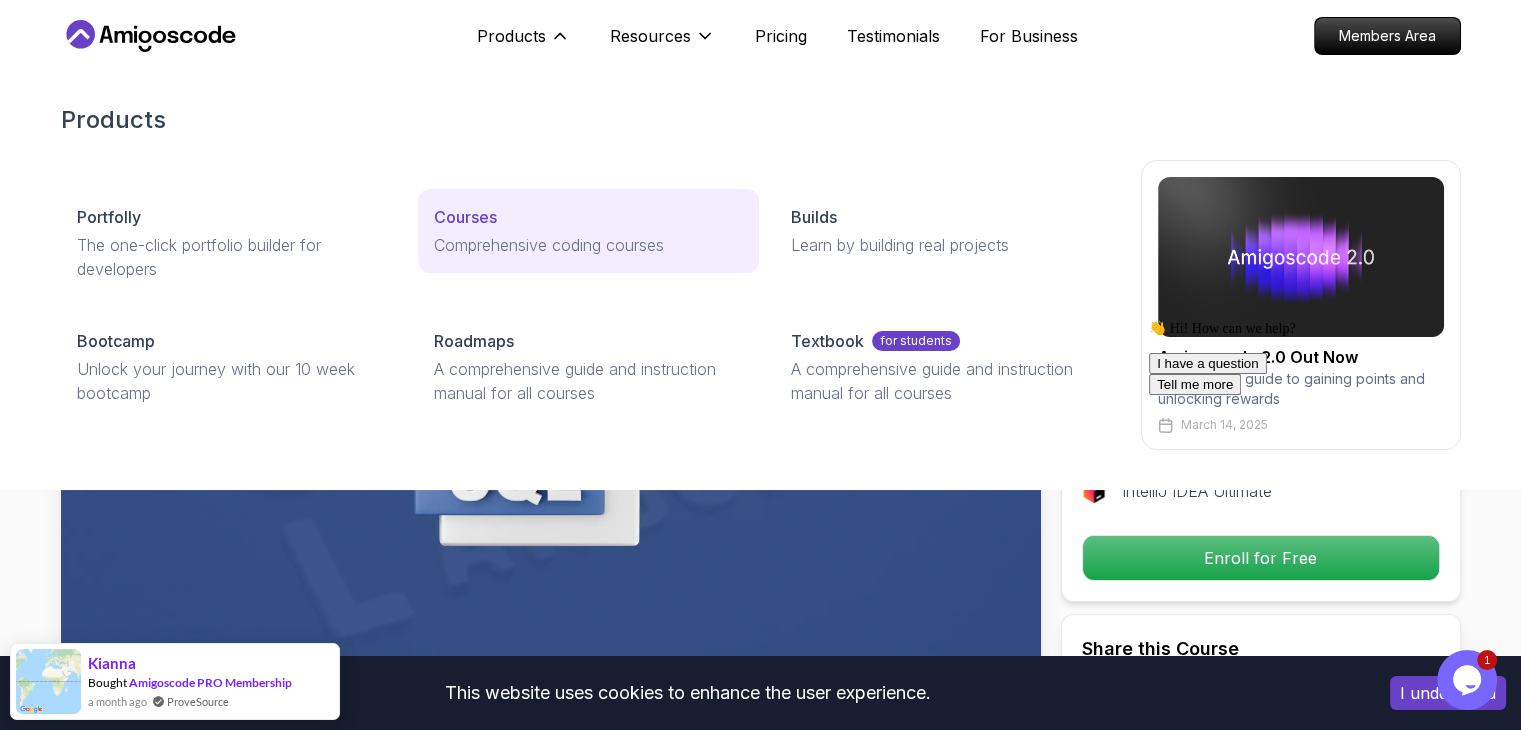 click on "Courses" at bounding box center [465, 217] 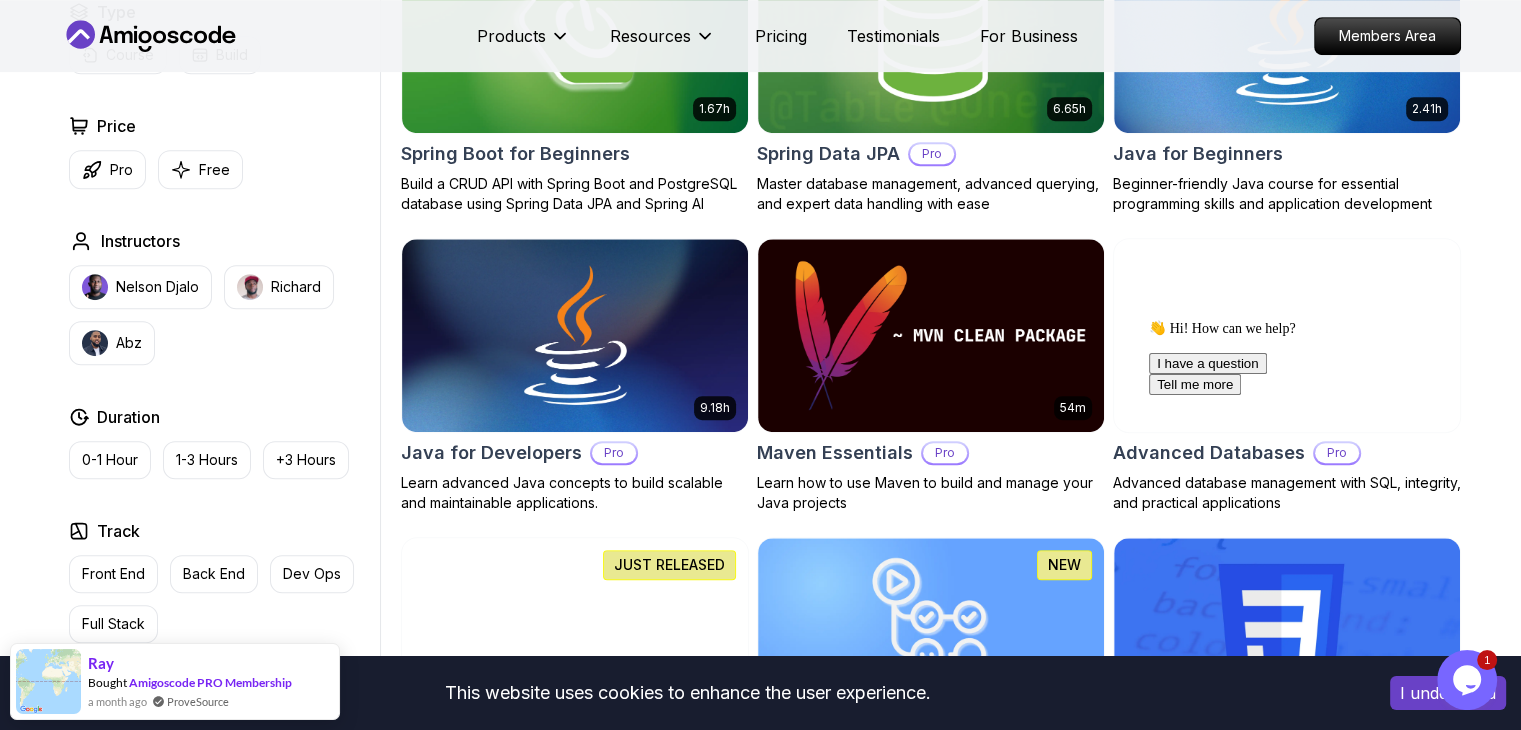scroll, scrollTop: 1014, scrollLeft: 0, axis: vertical 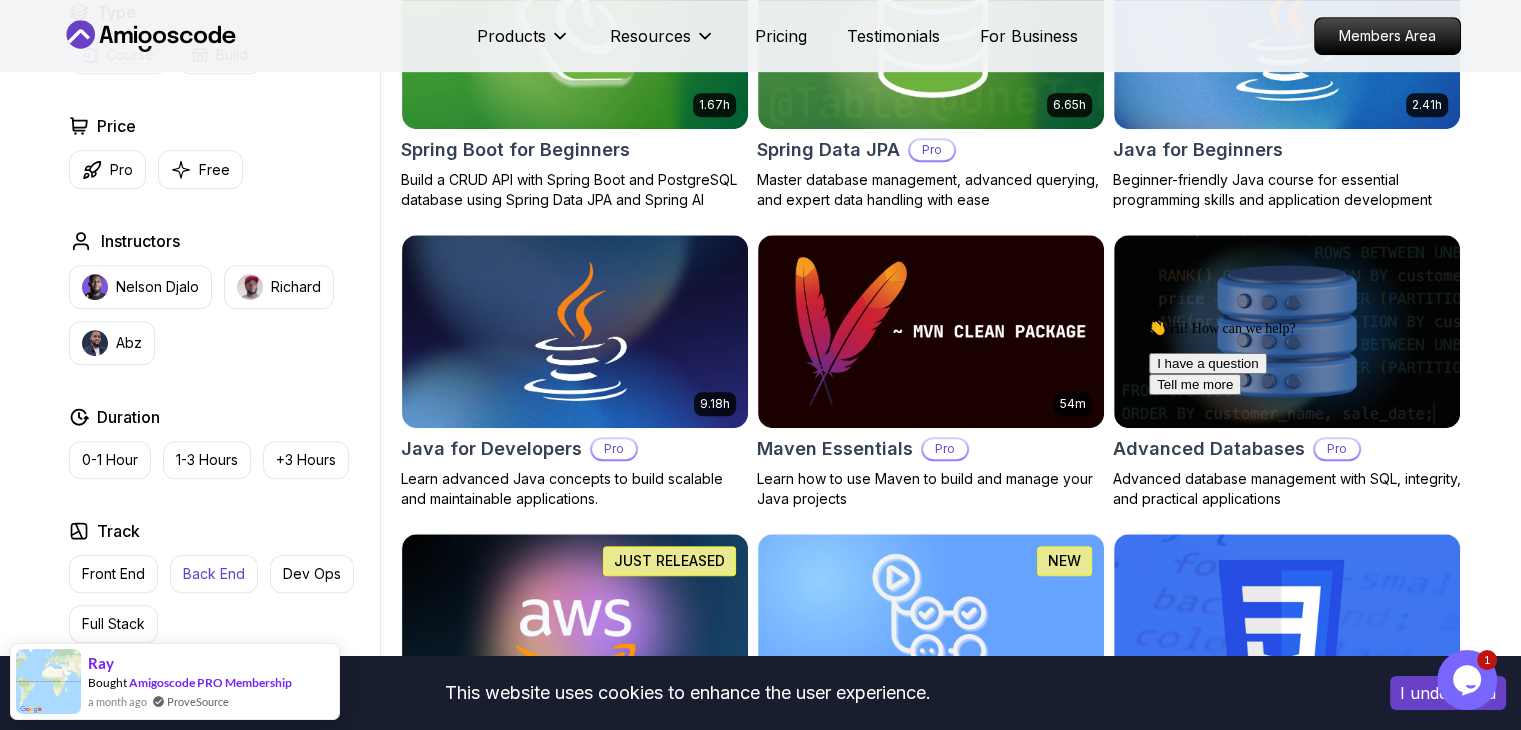 click on "Back End" at bounding box center (214, 574) 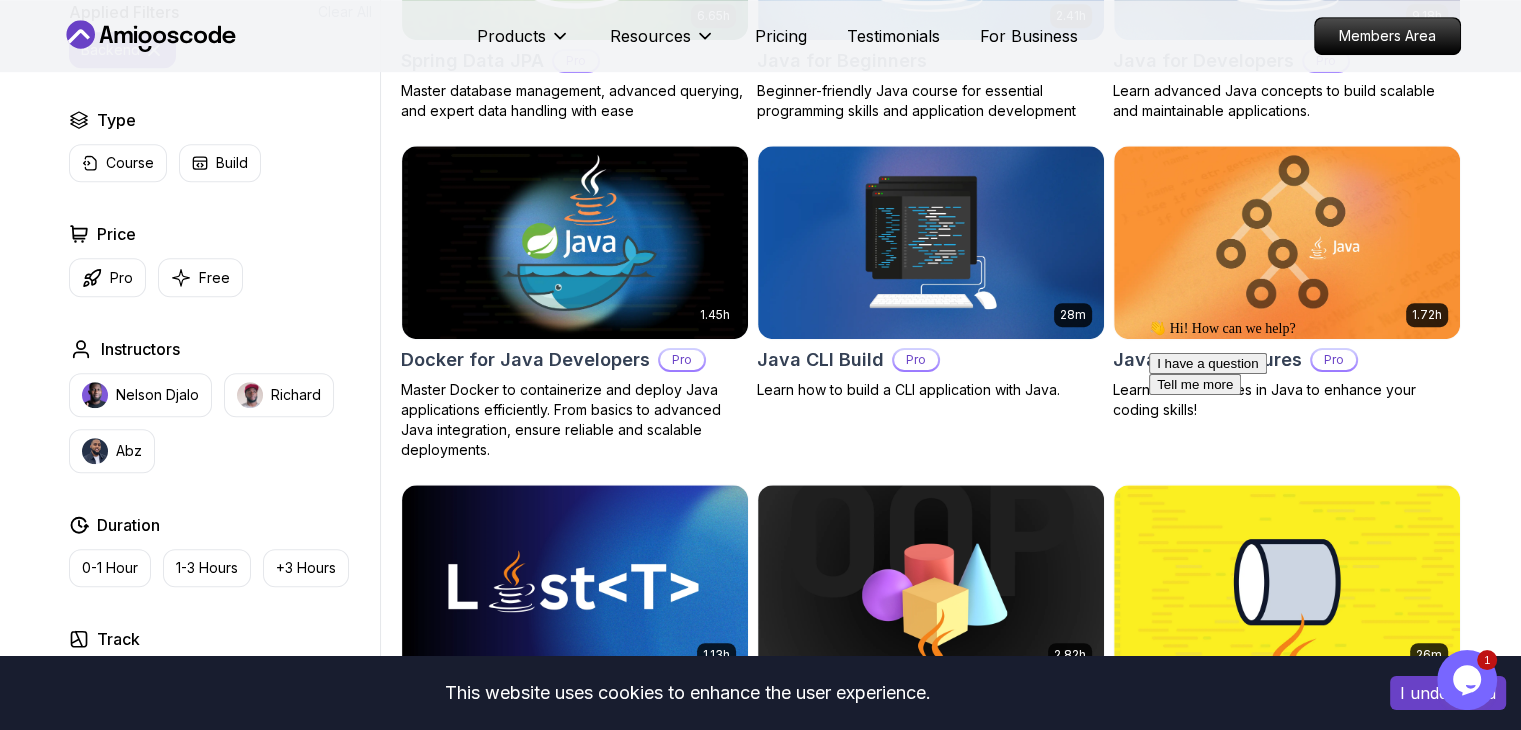 scroll, scrollTop: 1104, scrollLeft: 0, axis: vertical 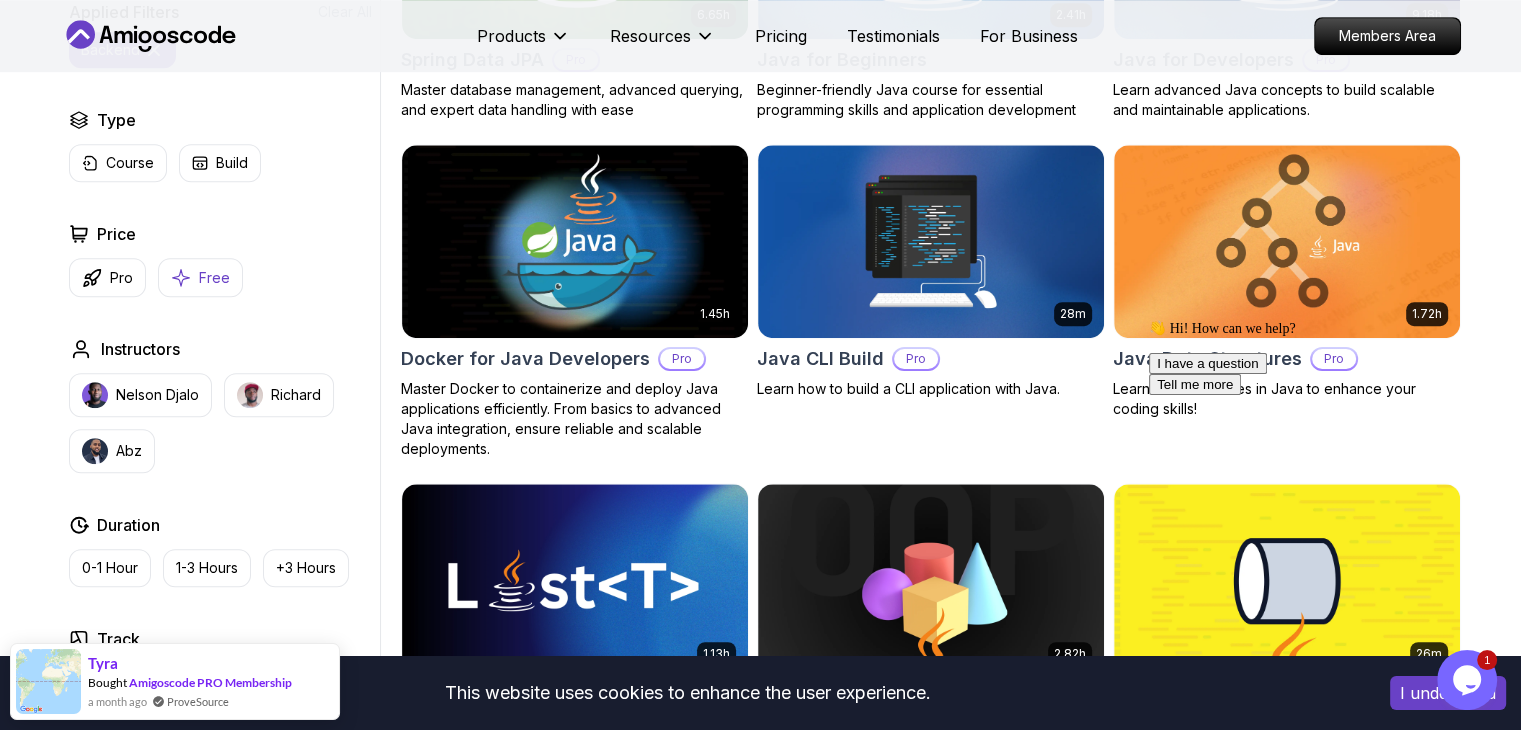 click on "Free" at bounding box center (200, 277) 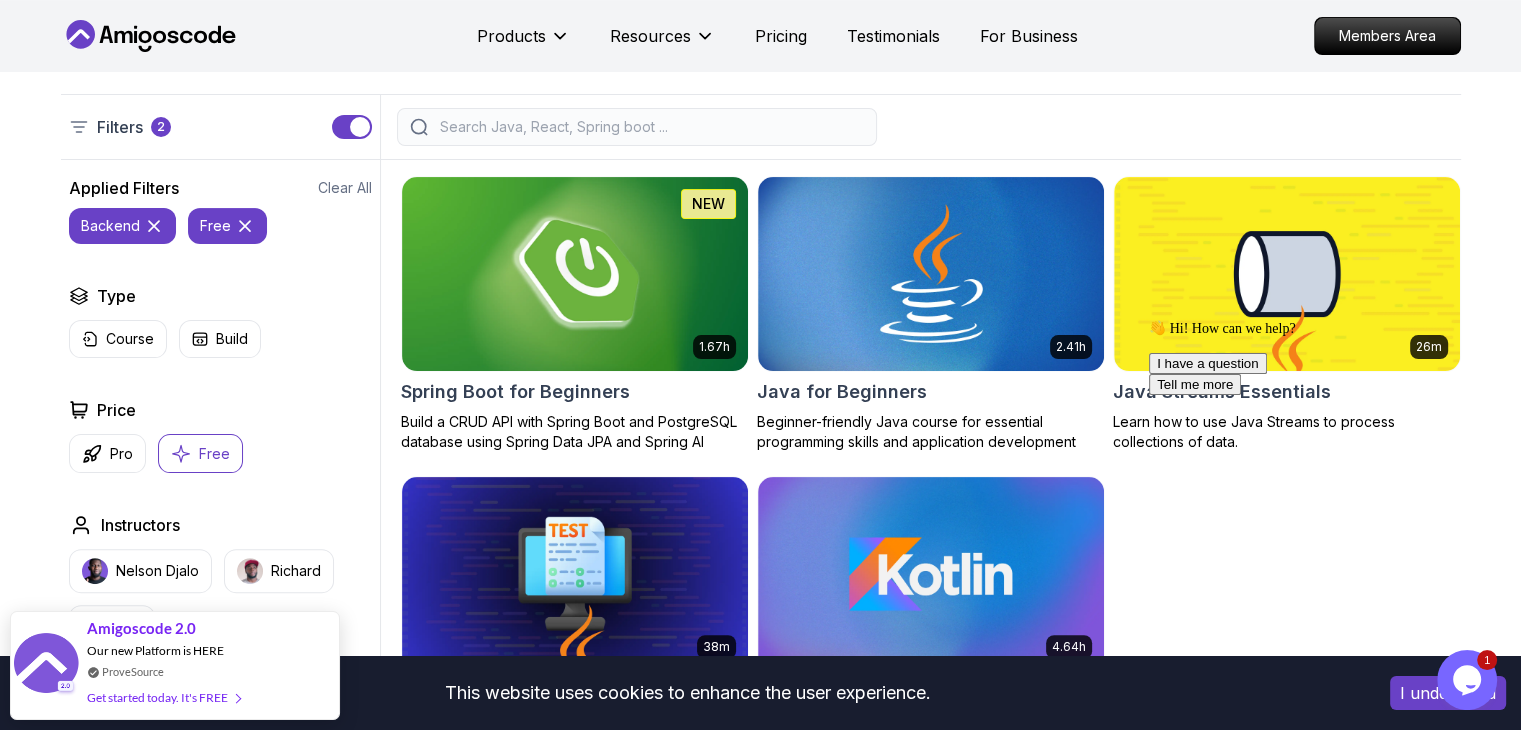 scroll, scrollTop: 468, scrollLeft: 0, axis: vertical 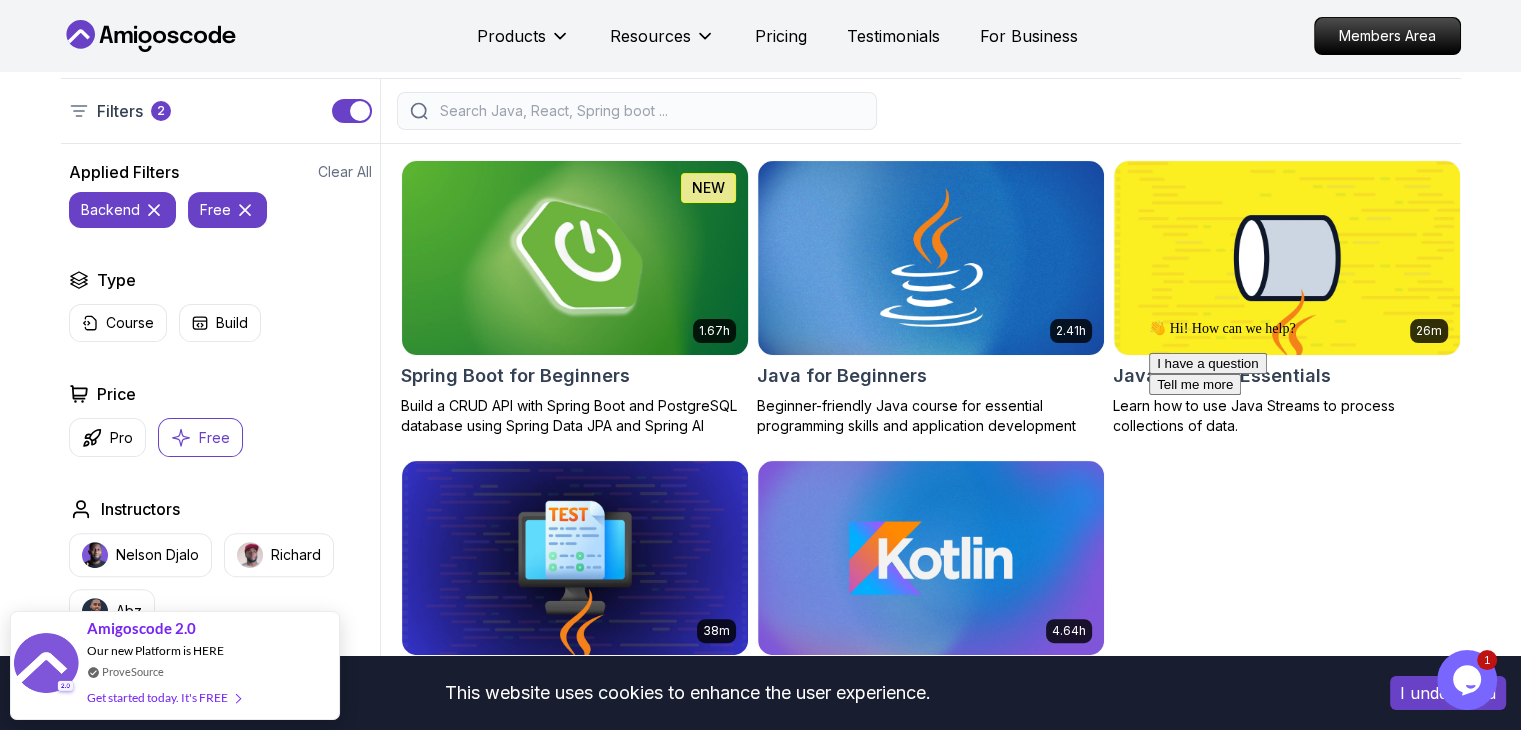 click at bounding box center (574, 257) 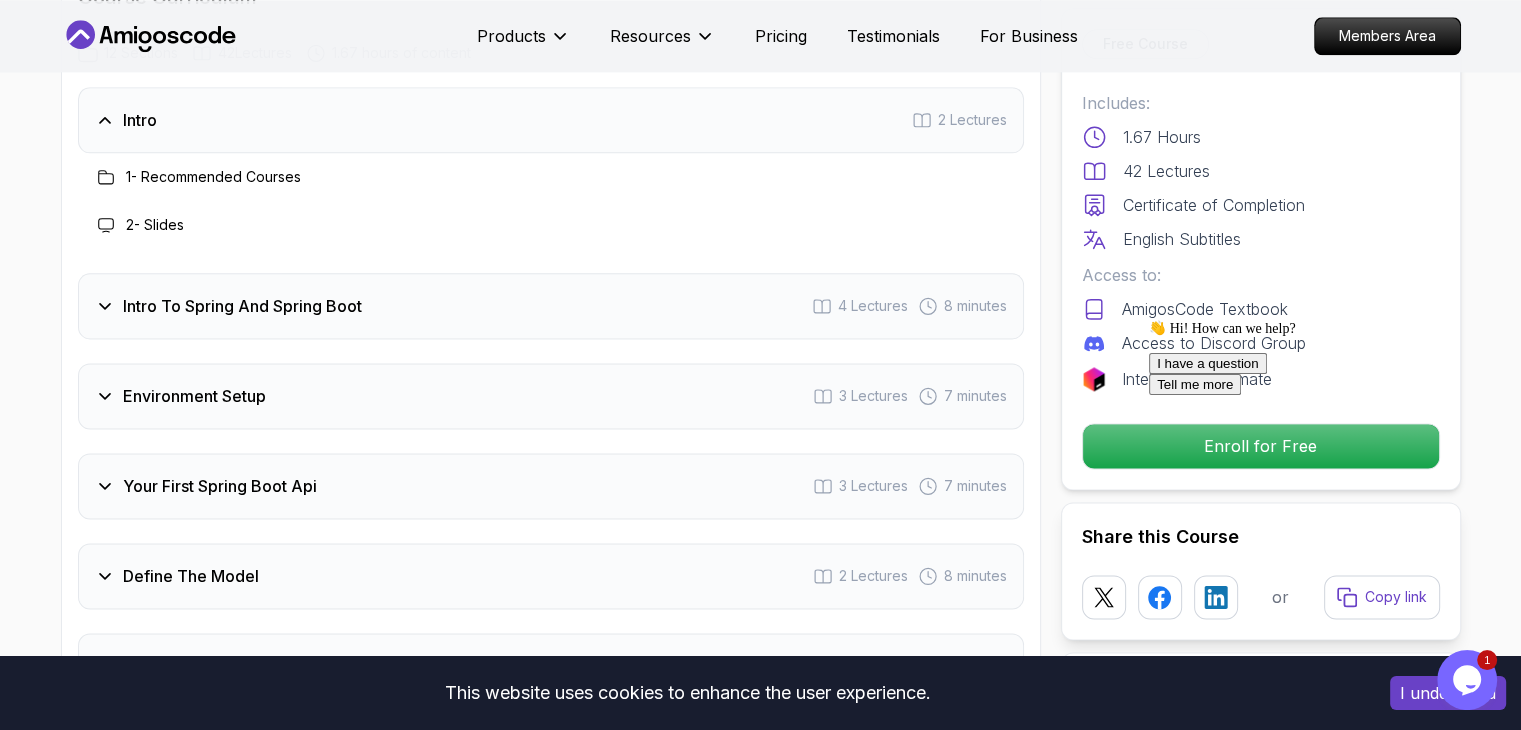 scroll, scrollTop: 2606, scrollLeft: 0, axis: vertical 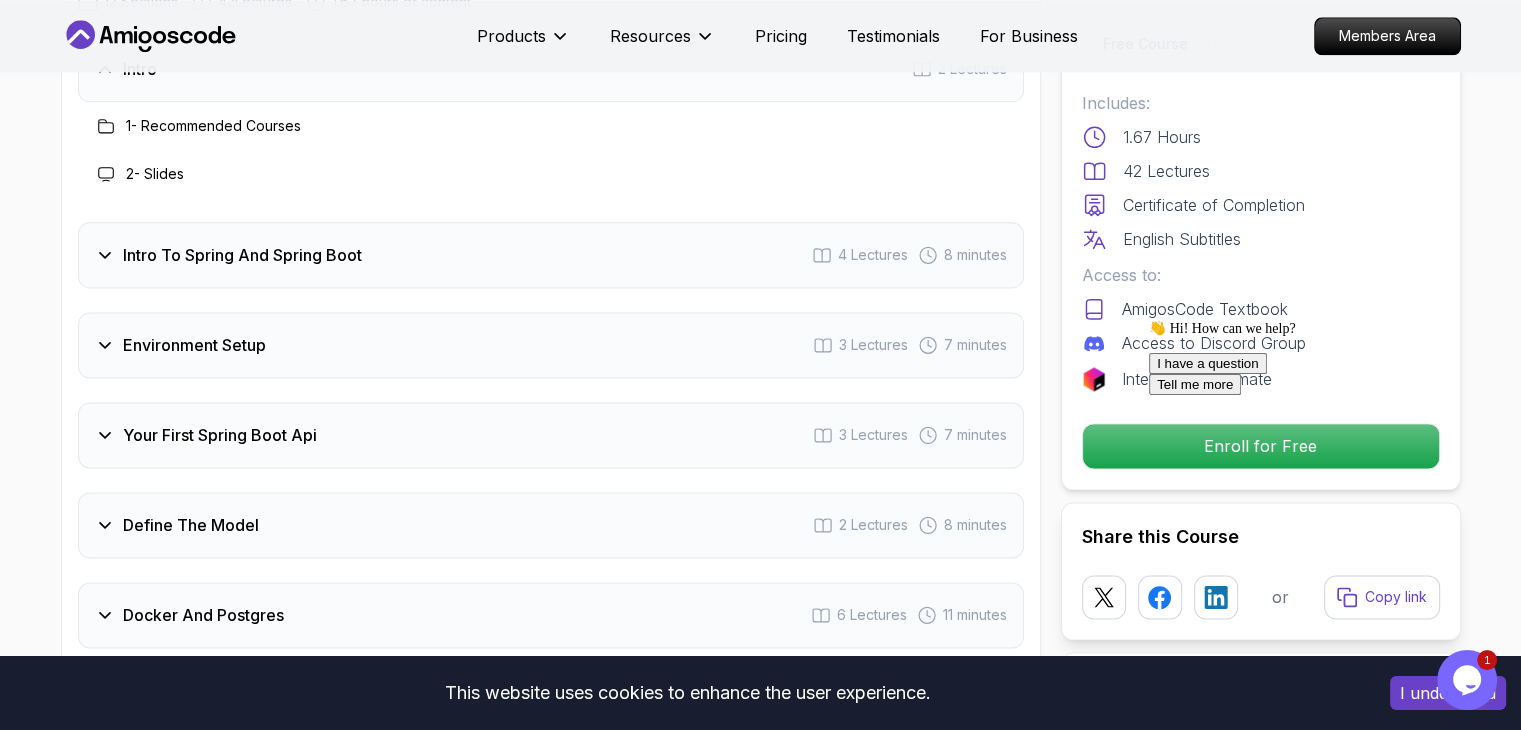 click on "Intro To Spring And Spring Boot" at bounding box center [242, 255] 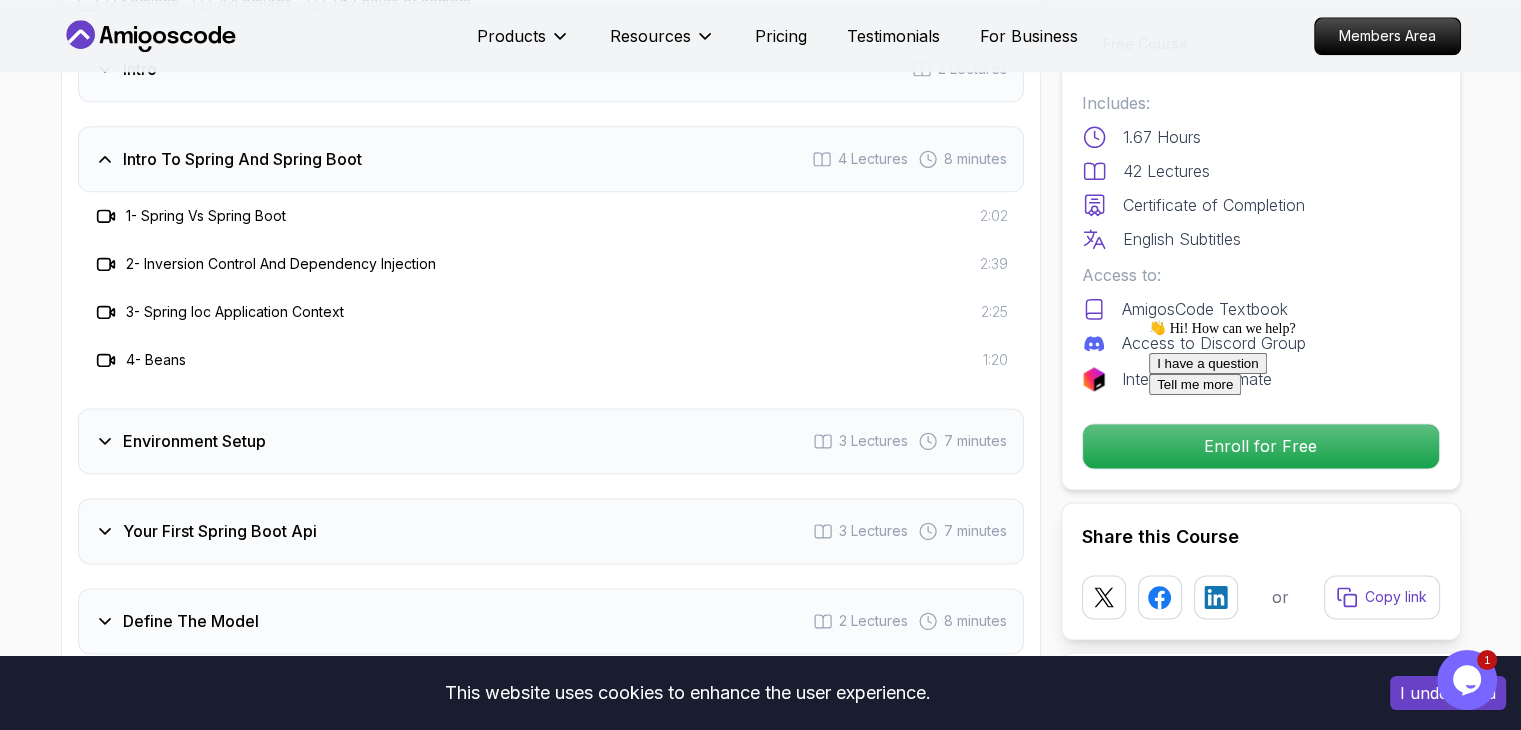 click on "Intro To Spring And Spring Boot" at bounding box center [242, 159] 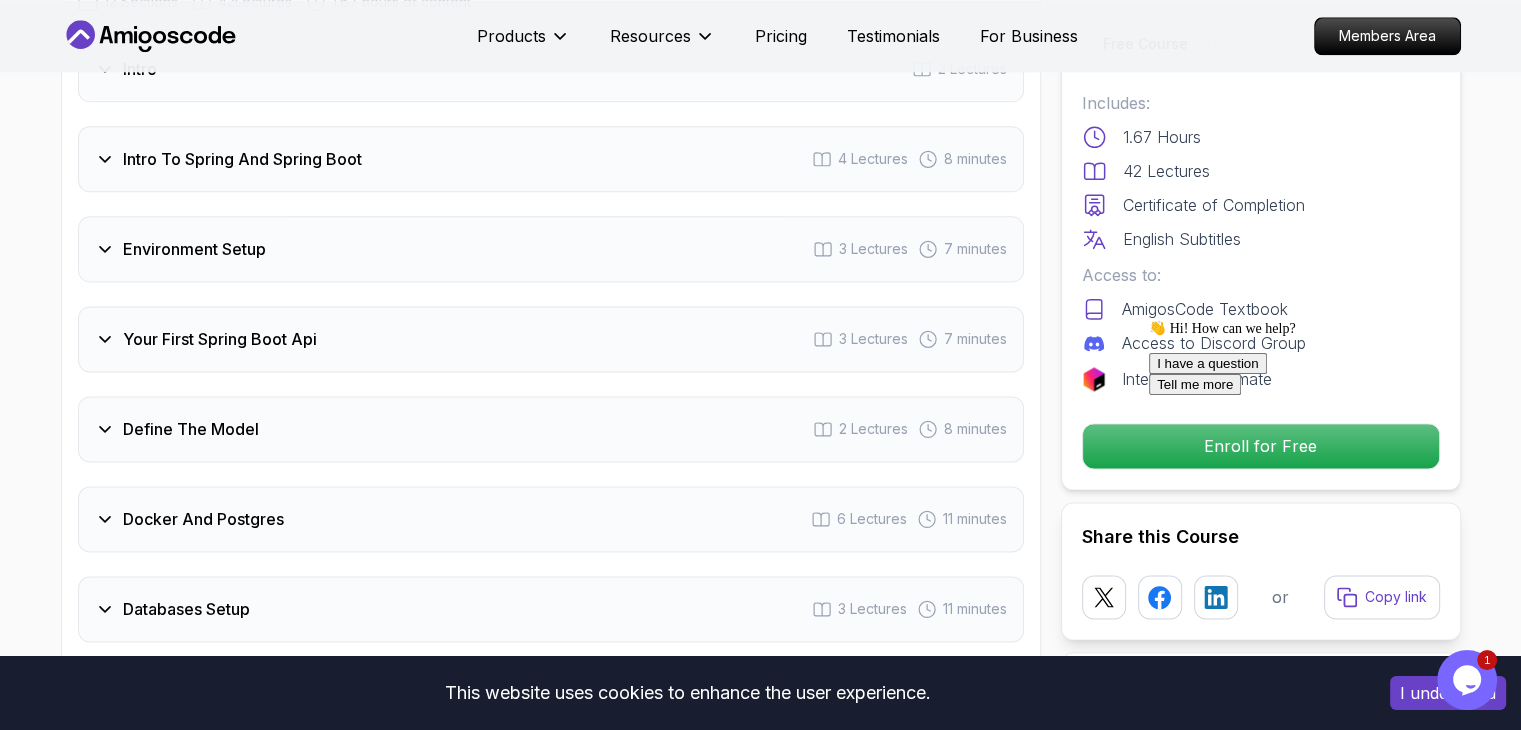click on "Your First Spring Boot Api" at bounding box center [220, 339] 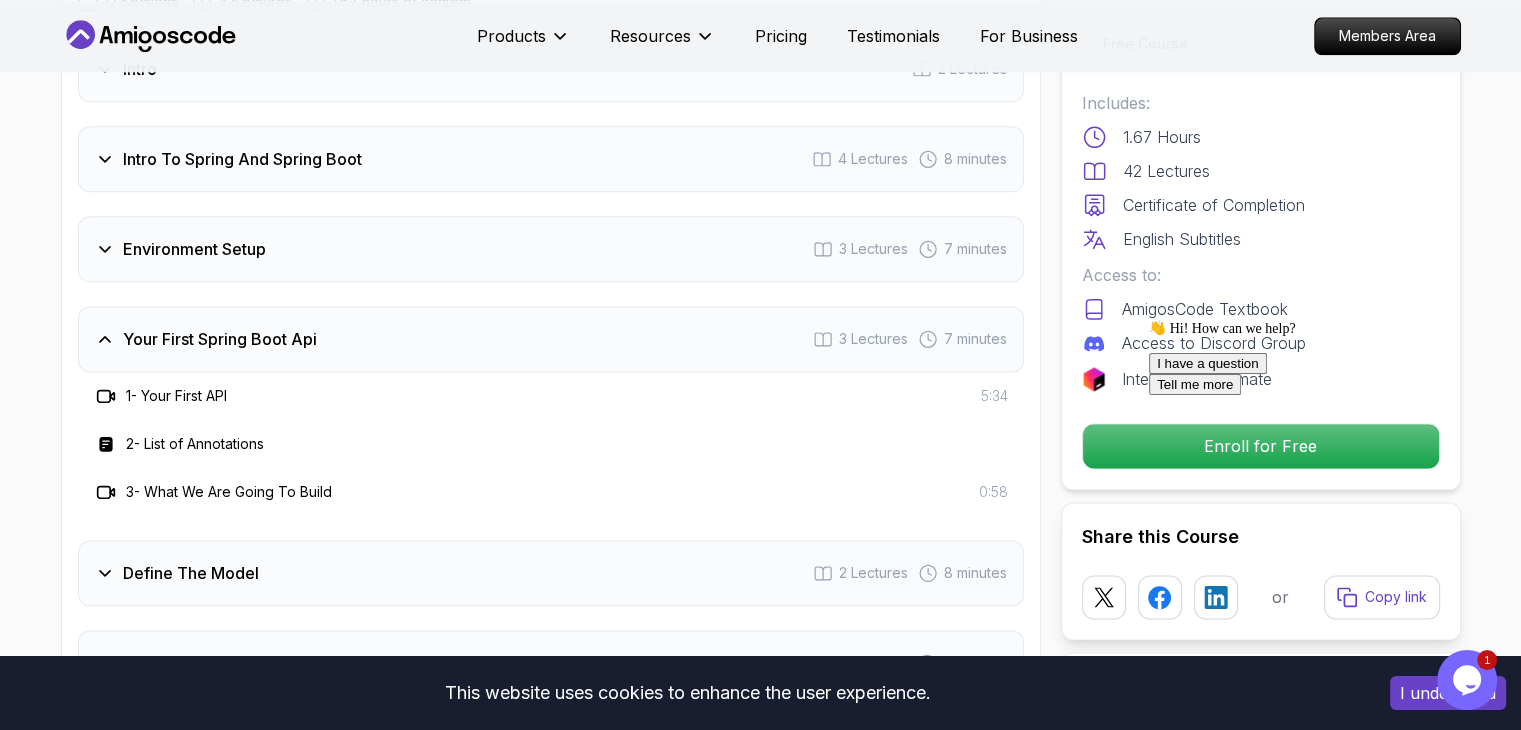 click on "Your First Spring Boot Api" at bounding box center (220, 339) 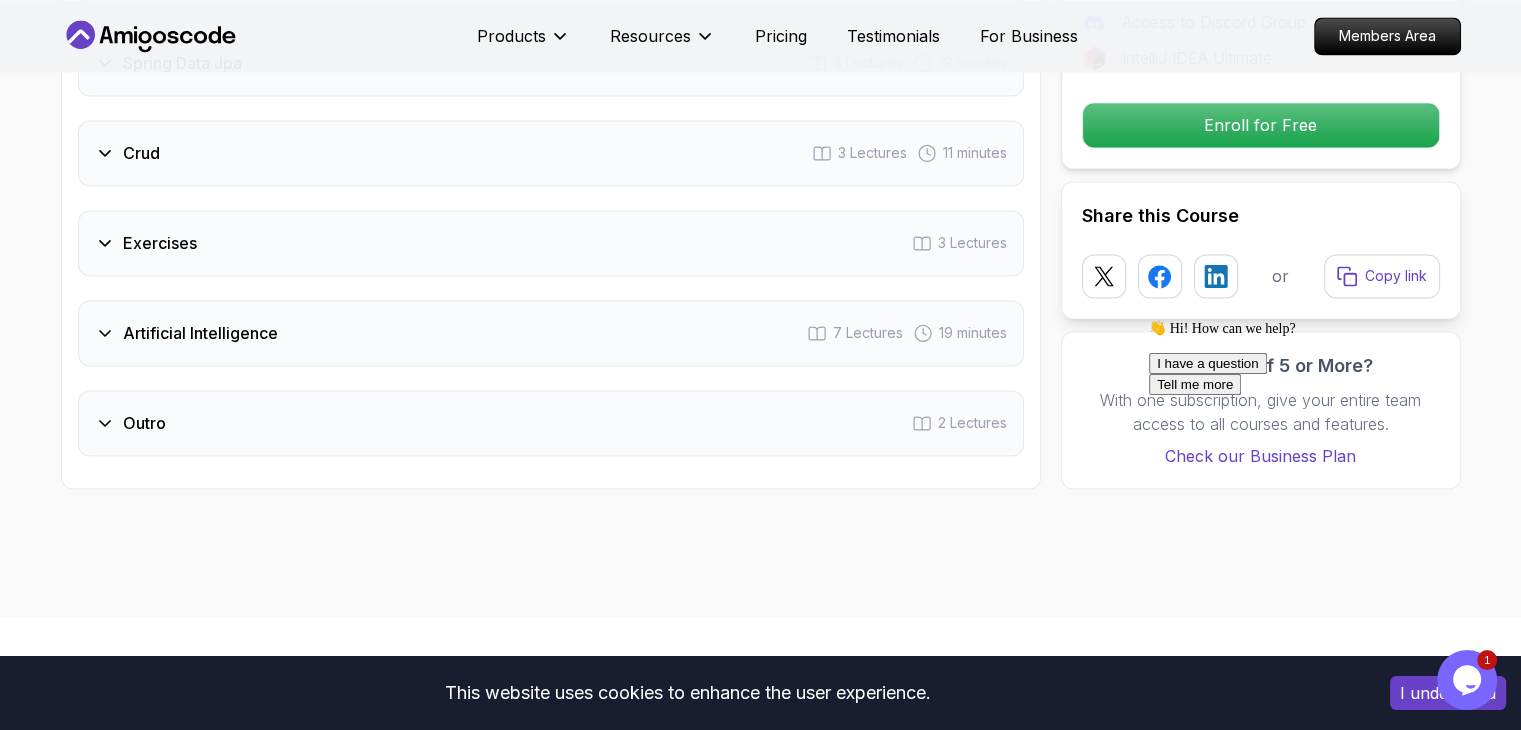 scroll, scrollTop: 3248, scrollLeft: 0, axis: vertical 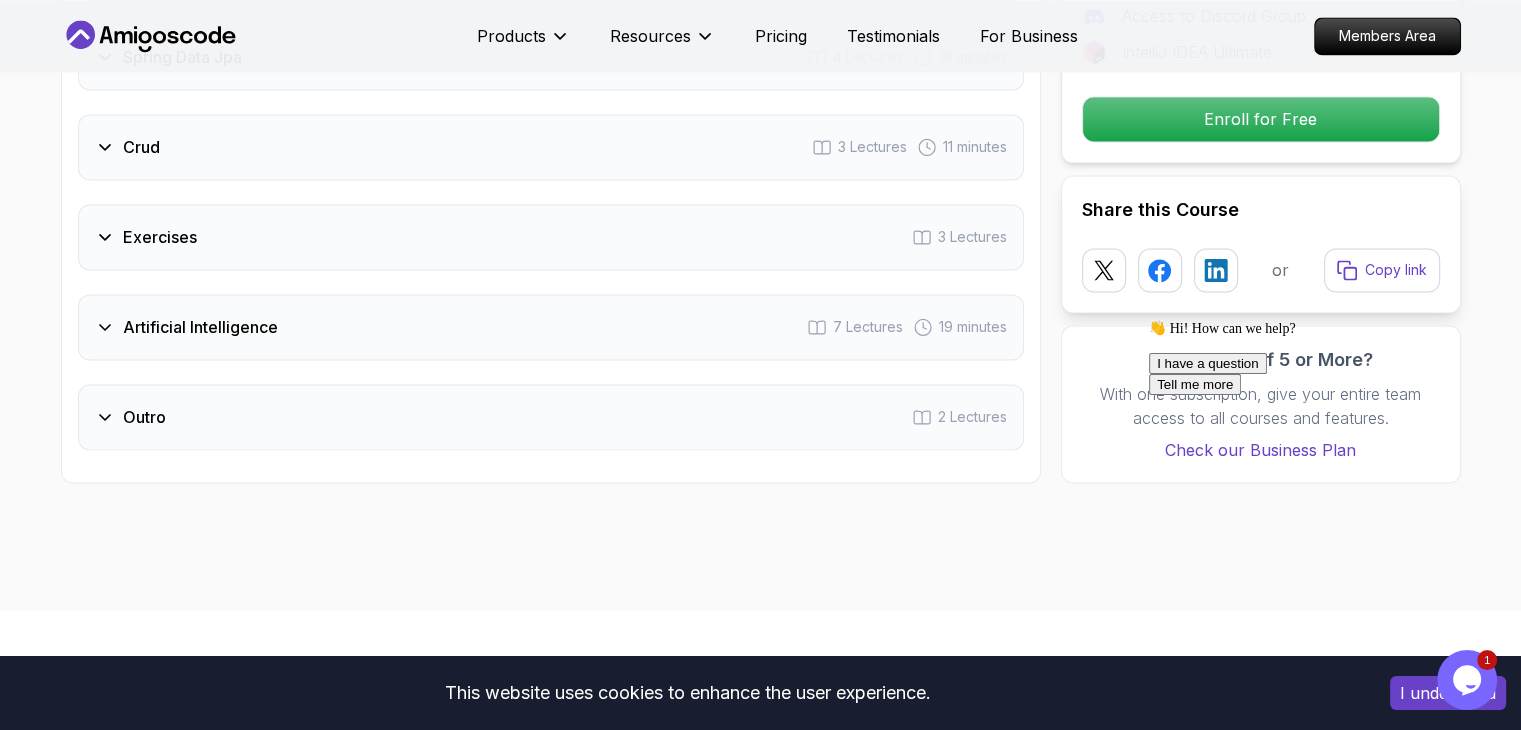 click on "Outro 2   Lectures" at bounding box center [551, 417] 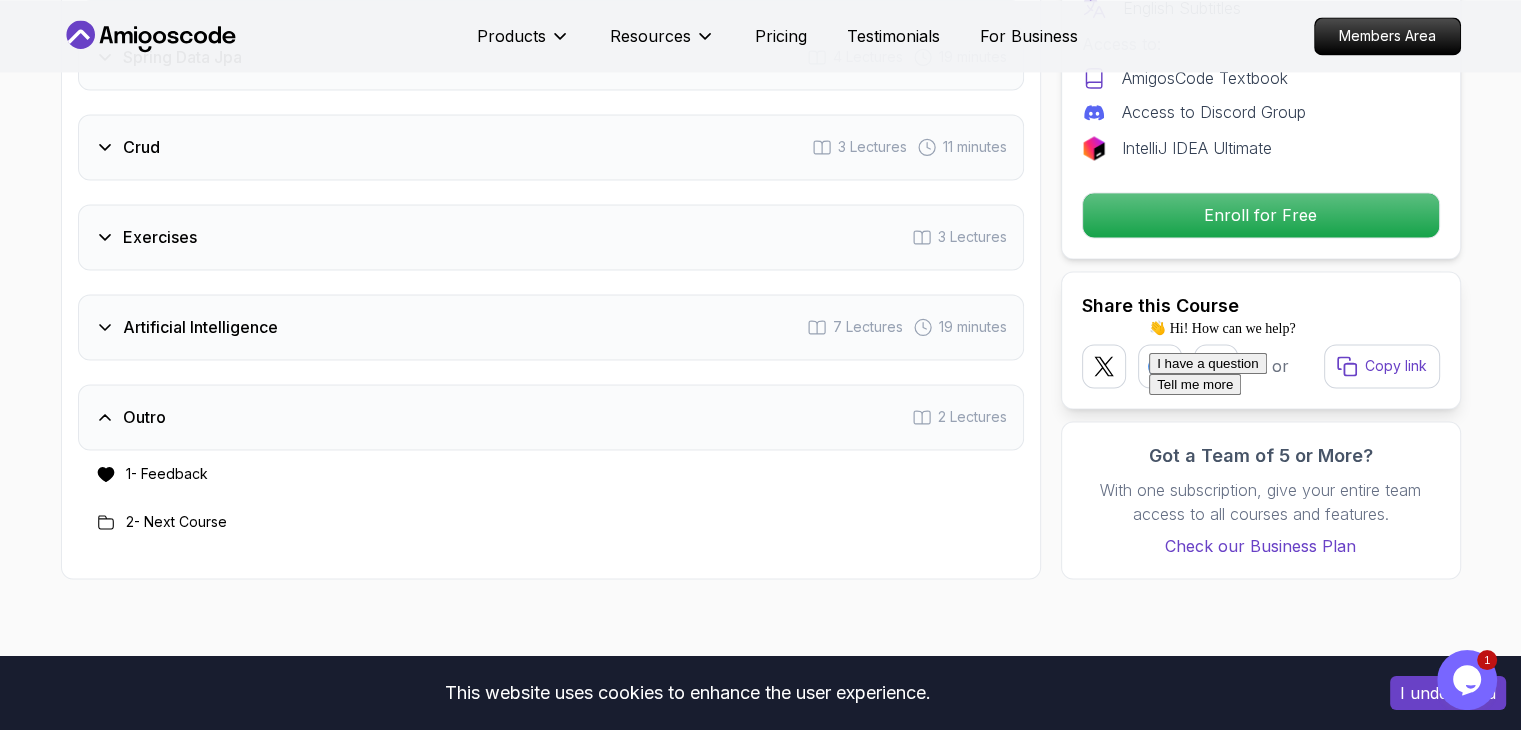 click on "Exercises" at bounding box center [160, 237] 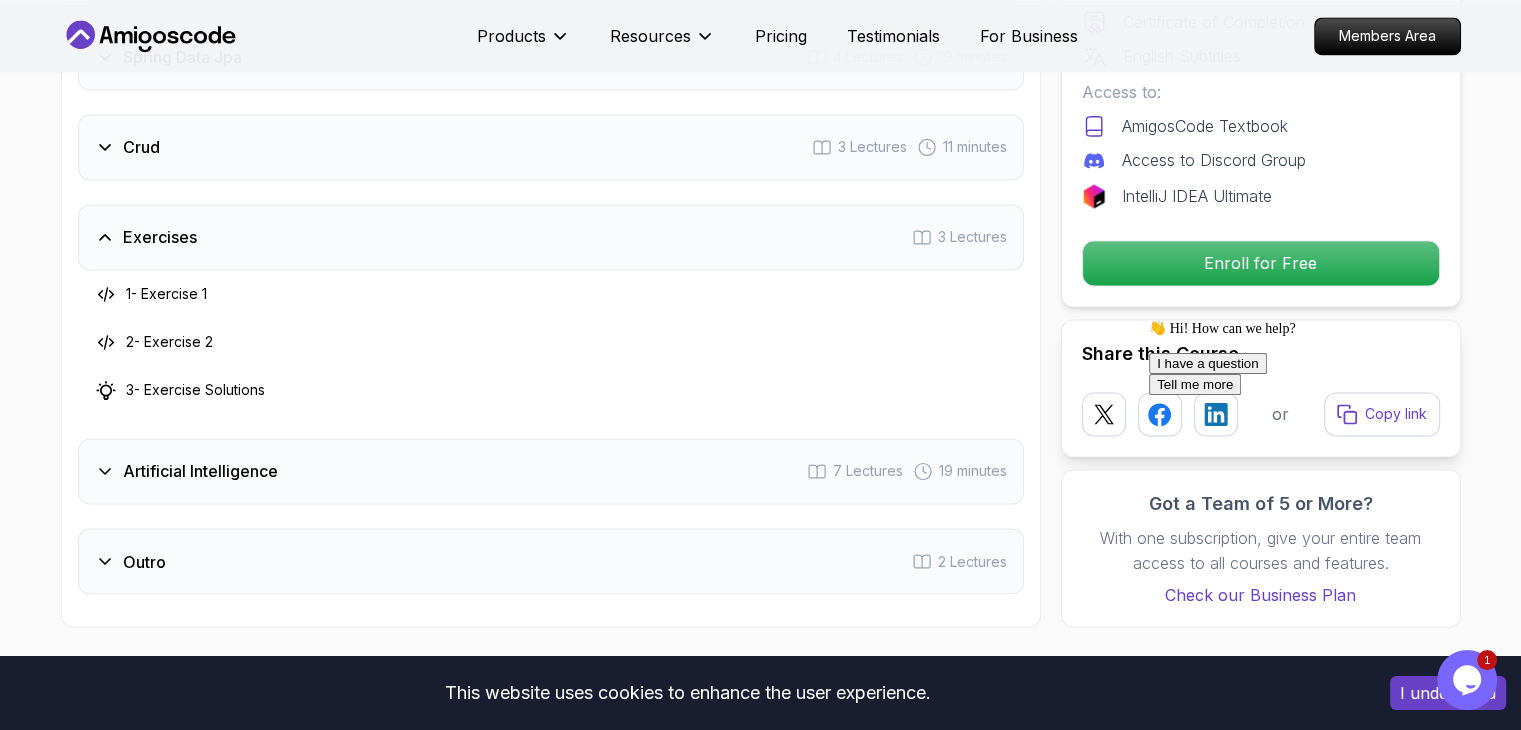 click on "Exercises" at bounding box center (160, 237) 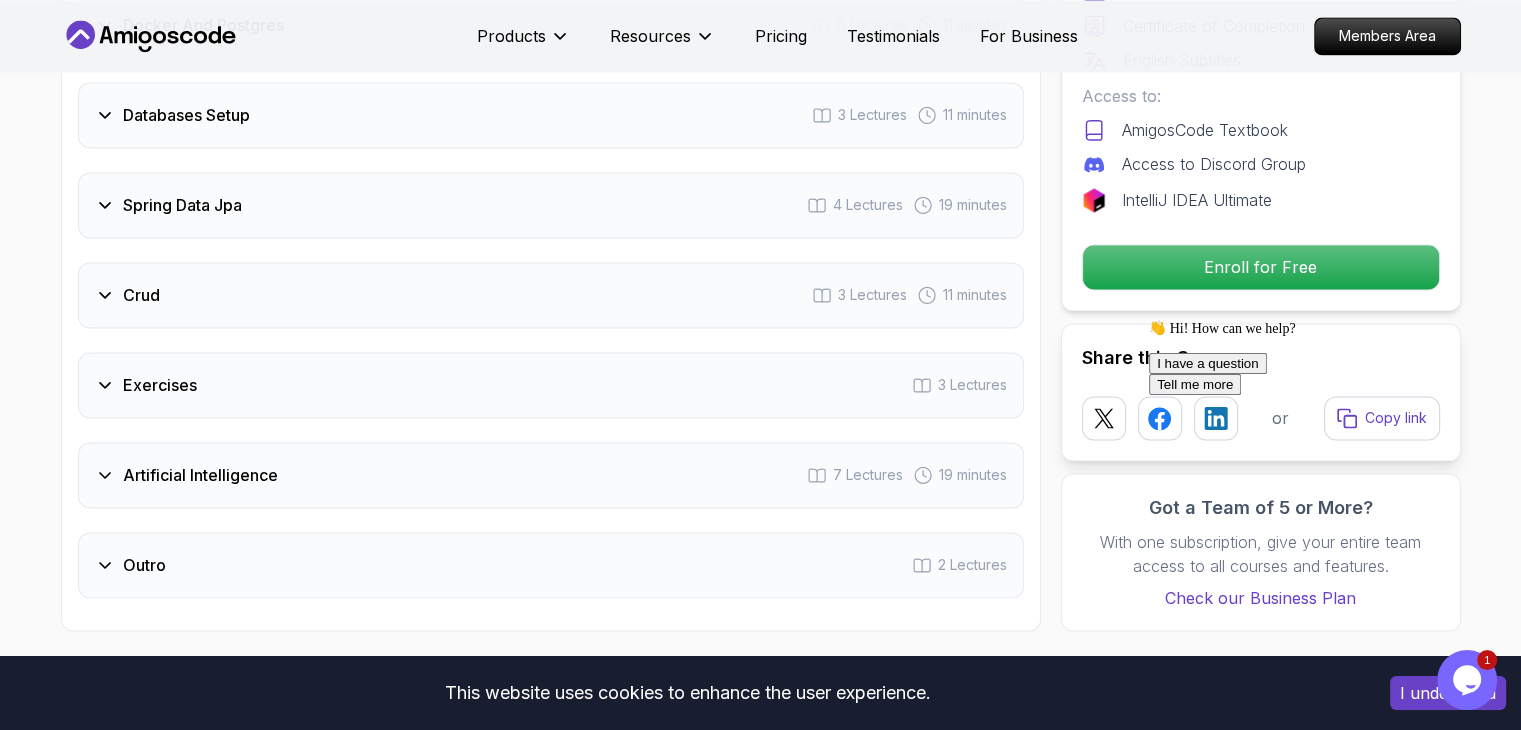 scroll, scrollTop: 3093, scrollLeft: 0, axis: vertical 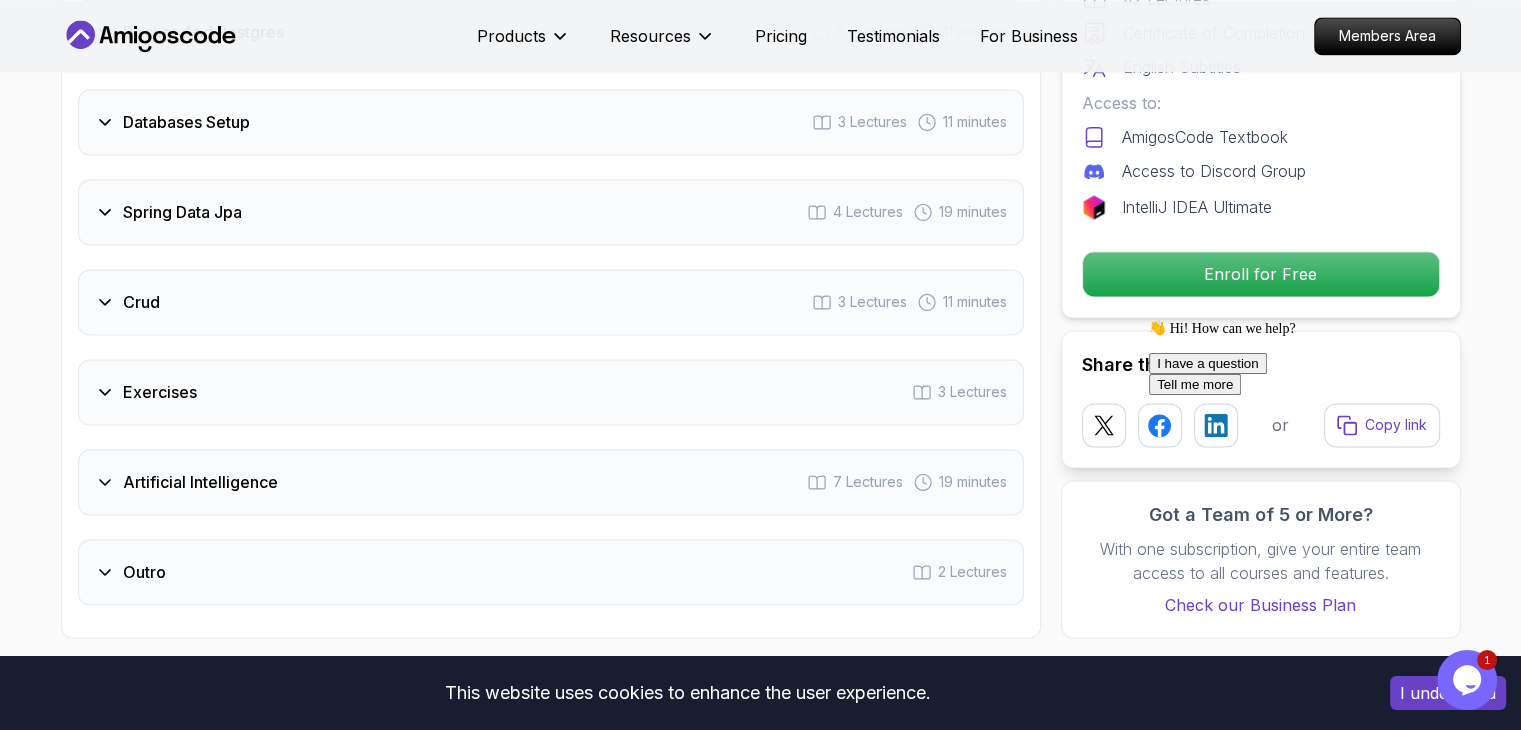 click on "Crud 3   Lectures     11 minutes" at bounding box center (551, 302) 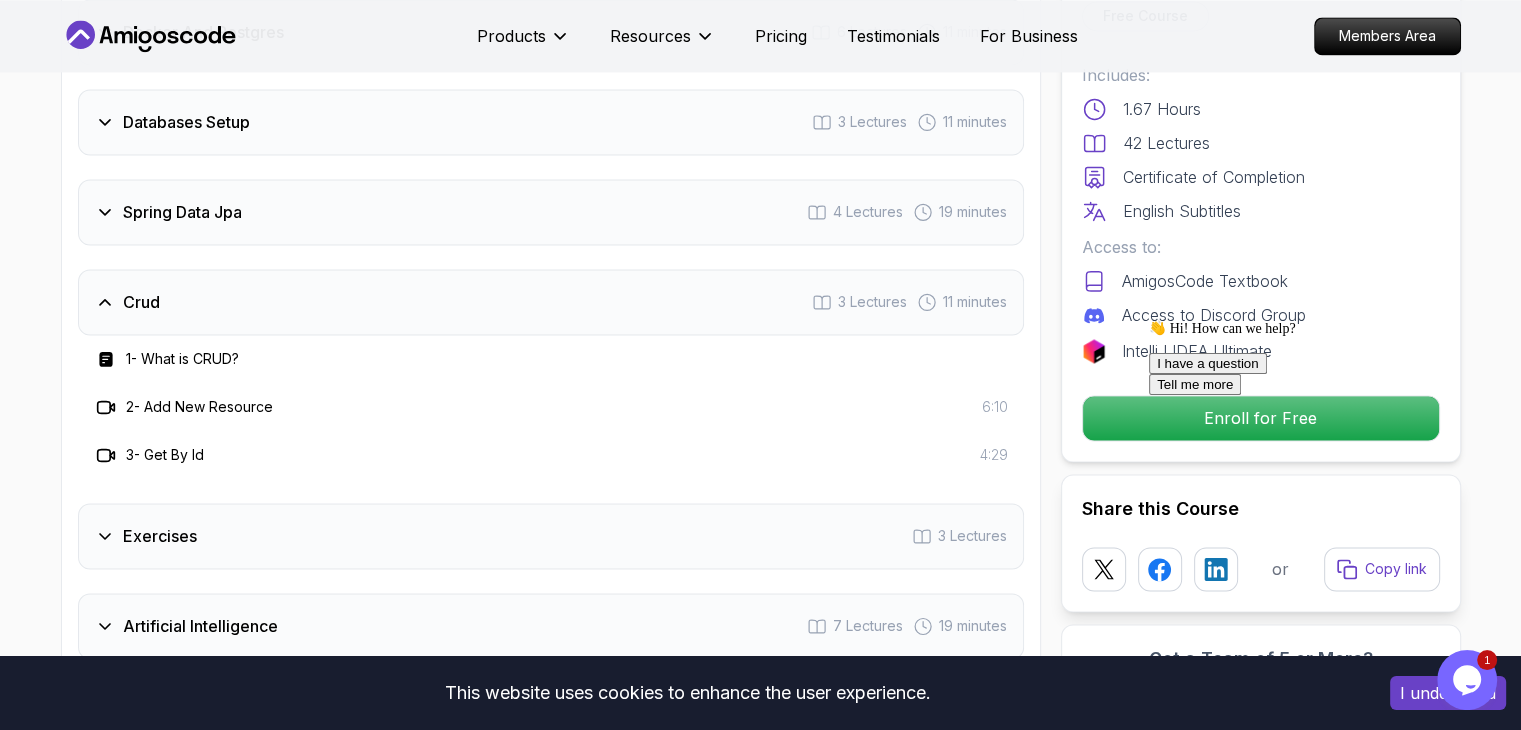 click on "Crud 3   Lectures     11 minutes" at bounding box center [551, 302] 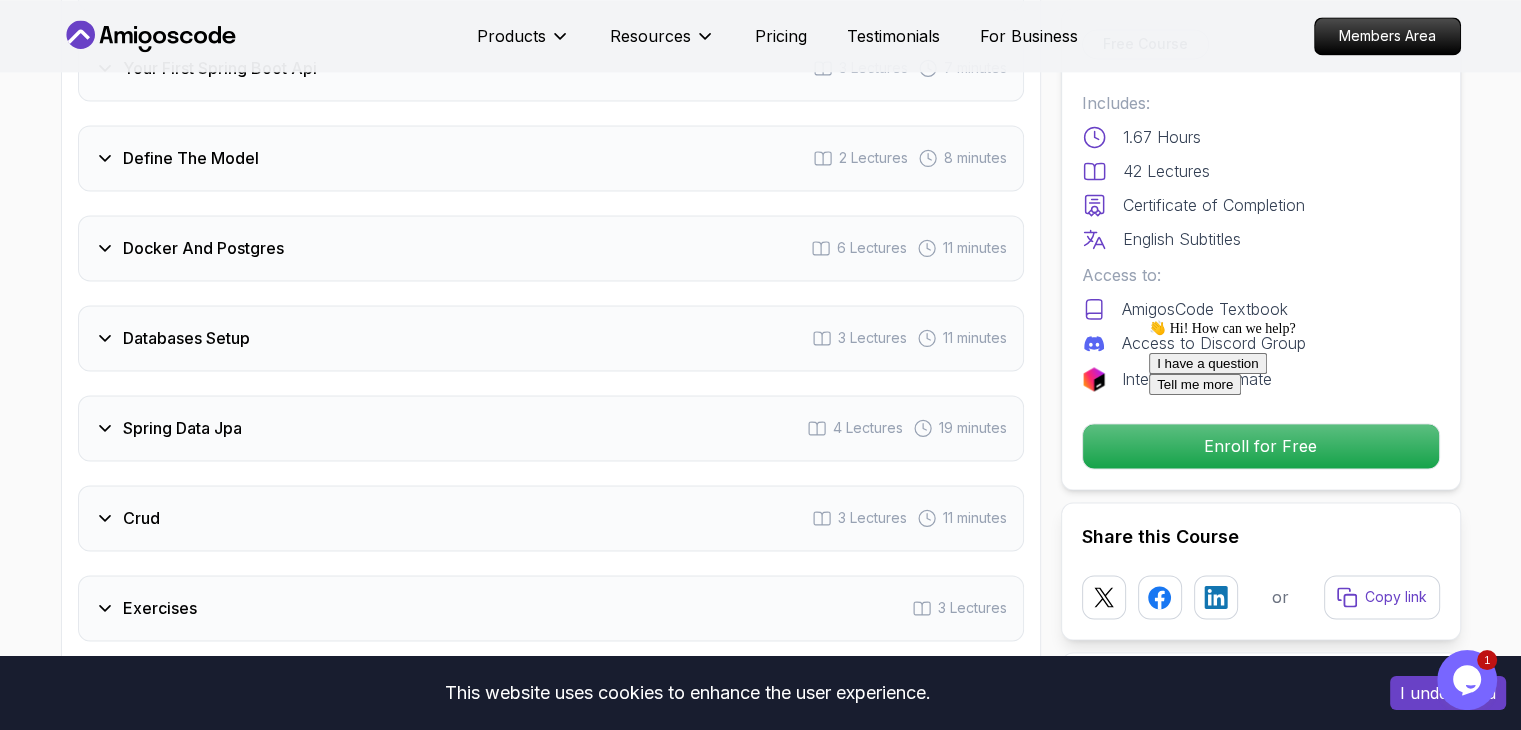 scroll, scrollTop: 2876, scrollLeft: 0, axis: vertical 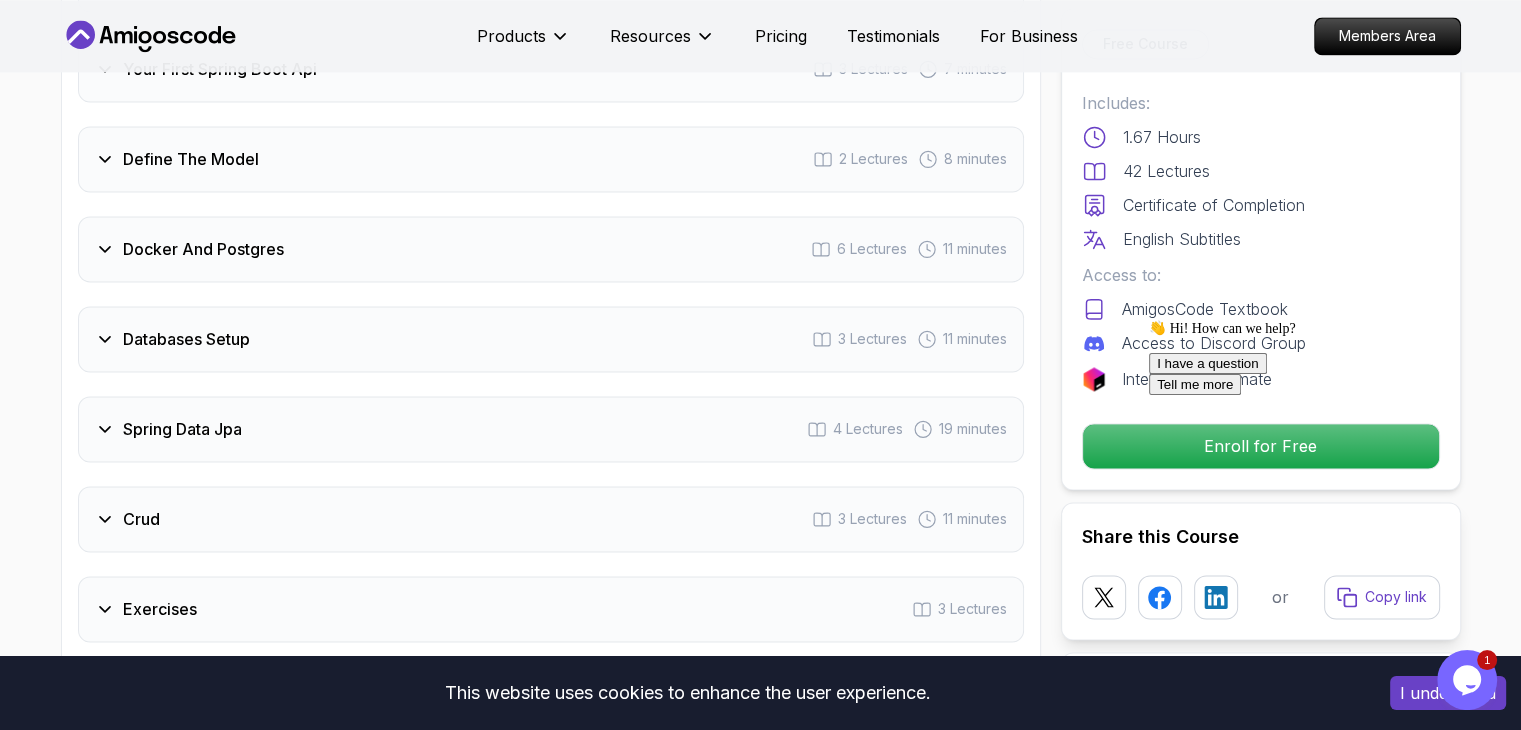 click on "Docker And Postgres 6   Lectures     11 minutes" at bounding box center (551, 249) 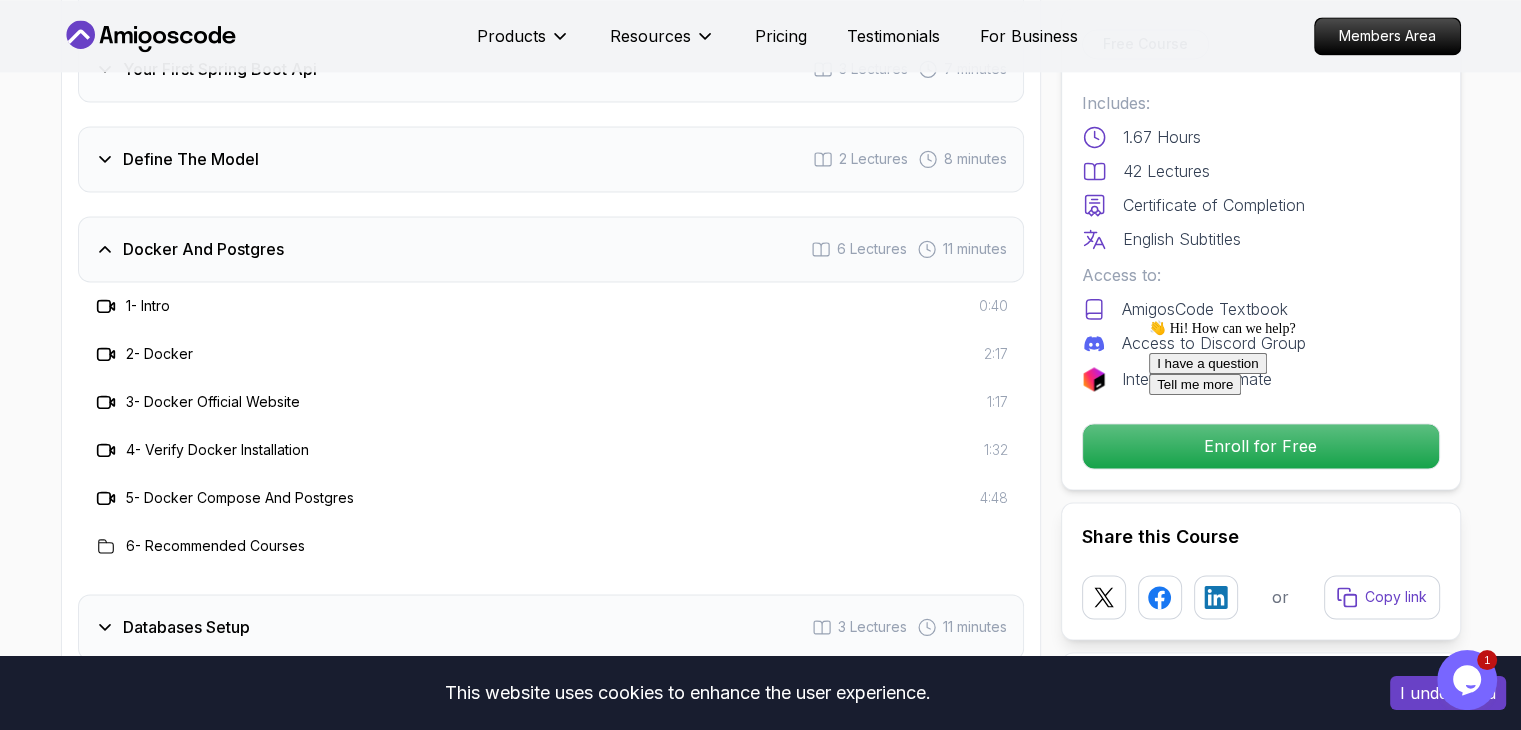 click on "Docker And Postgres 6   Lectures     11 minutes" at bounding box center (551, 249) 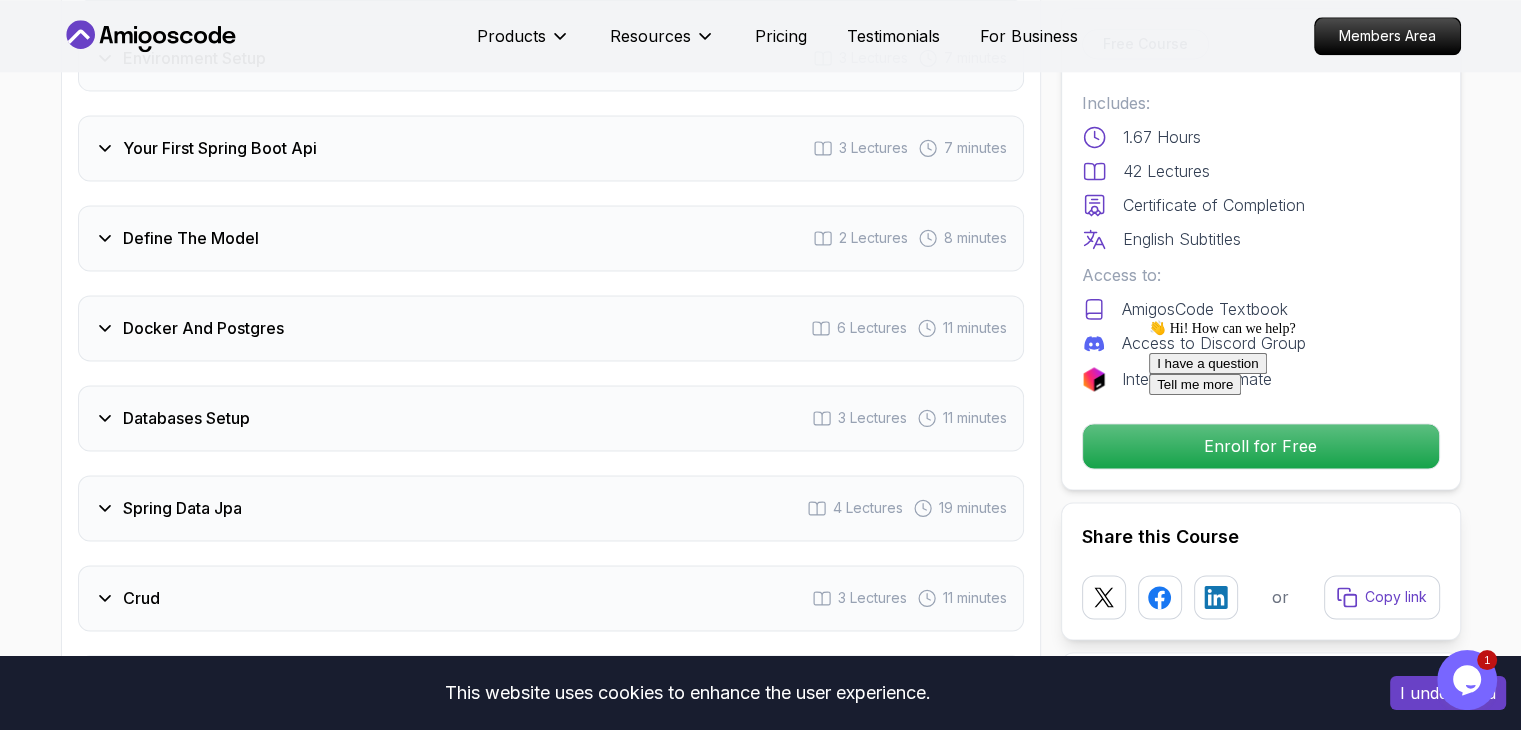 scroll, scrollTop: 2793, scrollLeft: 0, axis: vertical 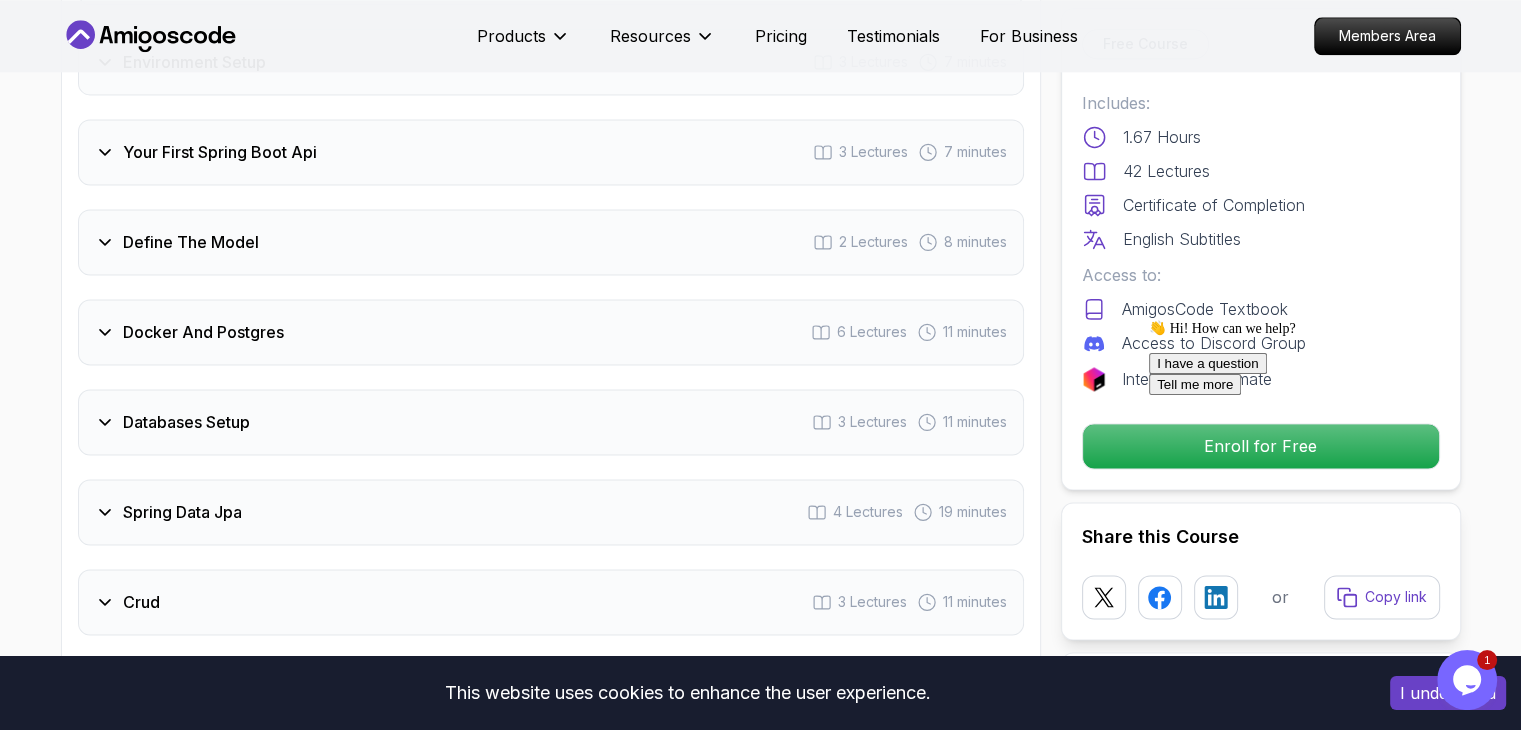 click on "👋 Hi! How can we help? I have a question Tell me more" at bounding box center (1329, 357) 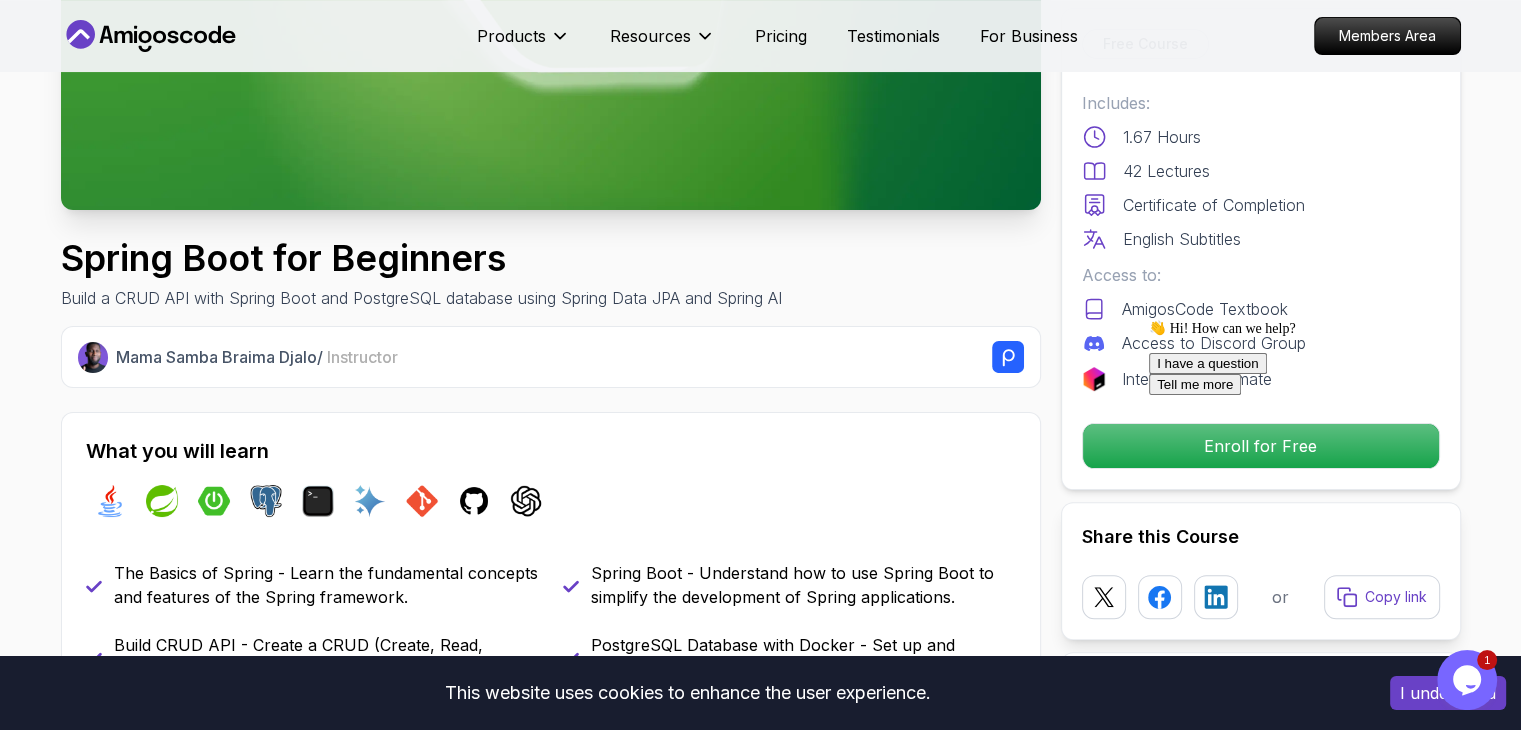scroll, scrollTop: 0, scrollLeft: 0, axis: both 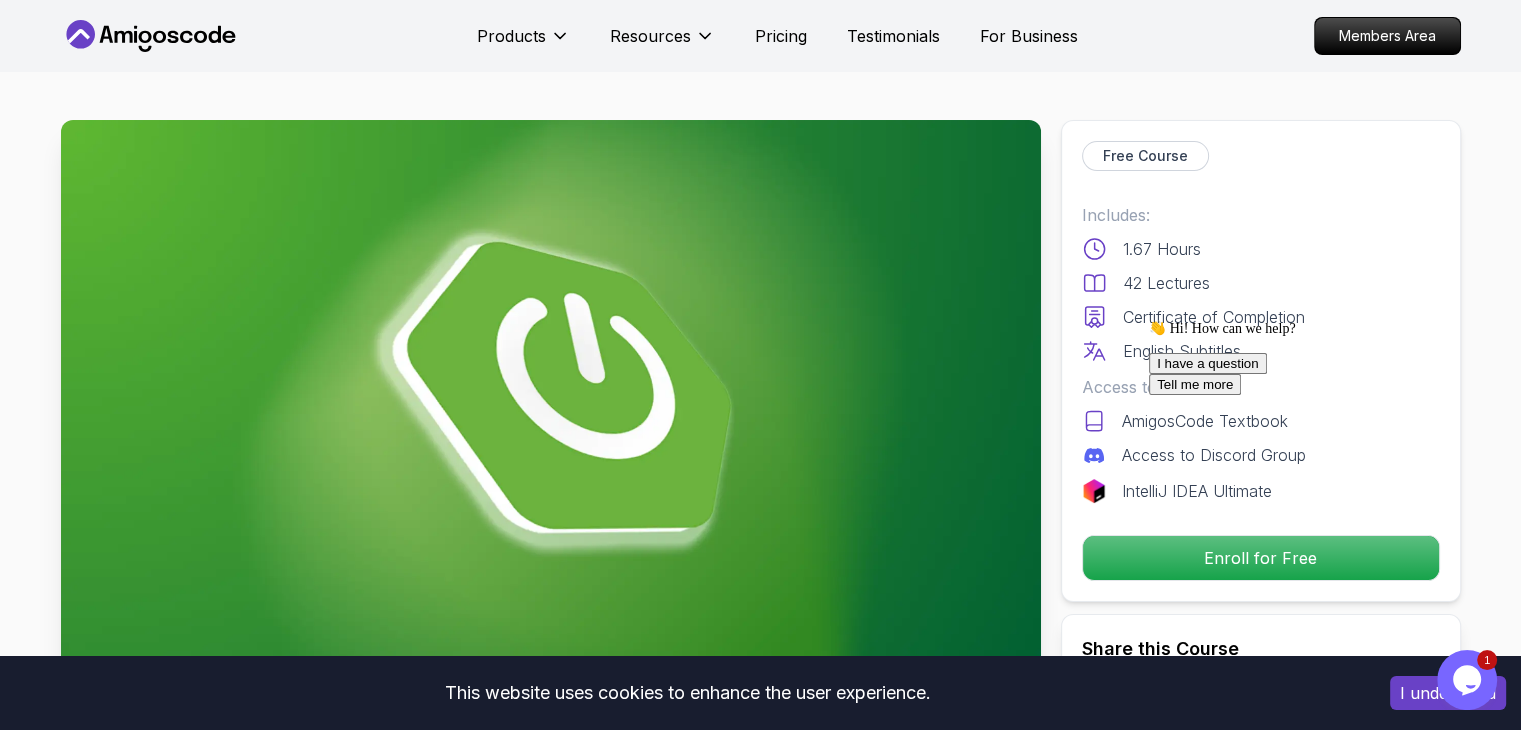 click on "I have a question Tell me more" at bounding box center [1329, 374] 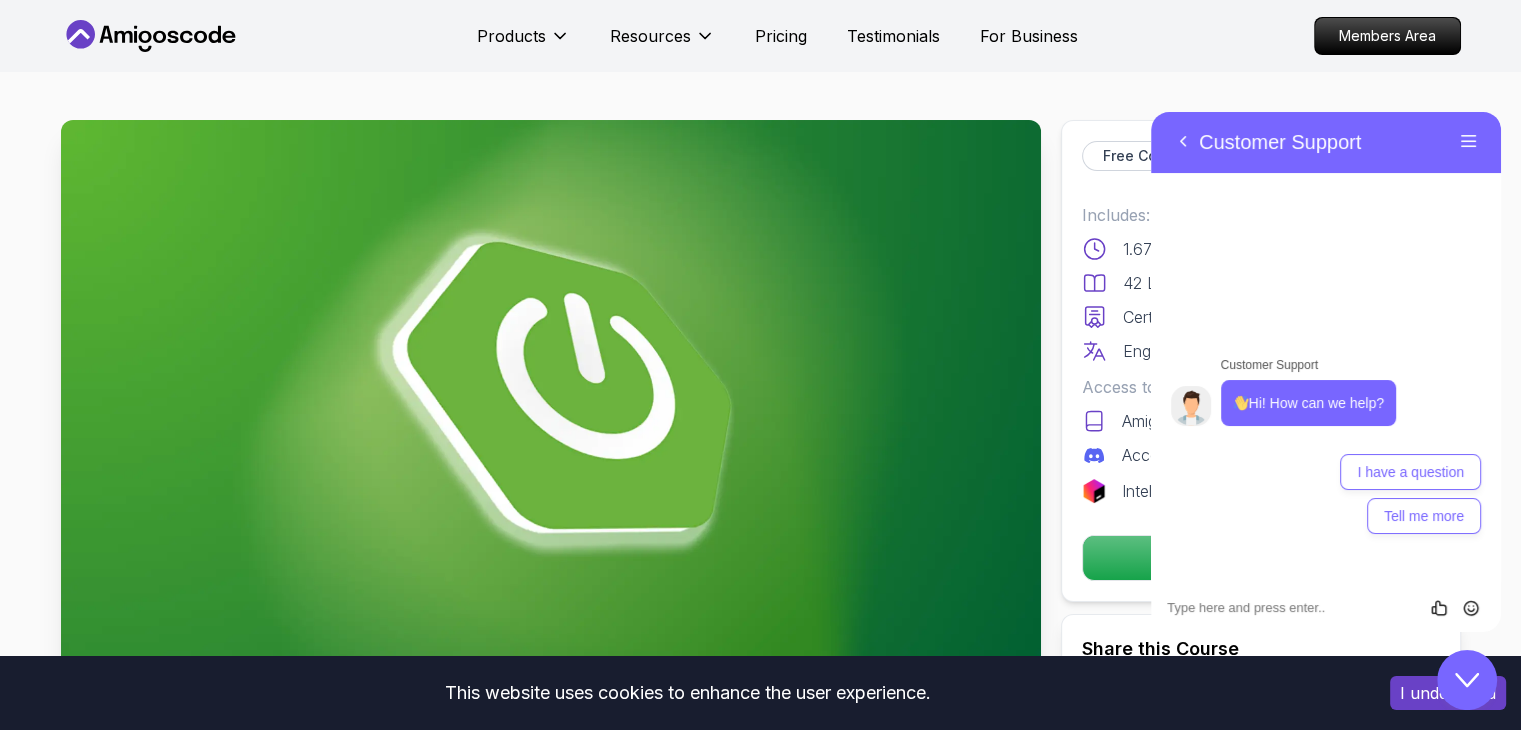 click on "Back  Customer Support  Menu Back    Rate this chat Insert emoji  Customer Support   Hi! How can we help? 20:18 I have a question Tell me more Hi there  Need help? Search our help center for answers or start a conversation:  New Conversation   We typically reply in a few minutes  Rate this chat Insert emoji" at bounding box center [1326, 372] 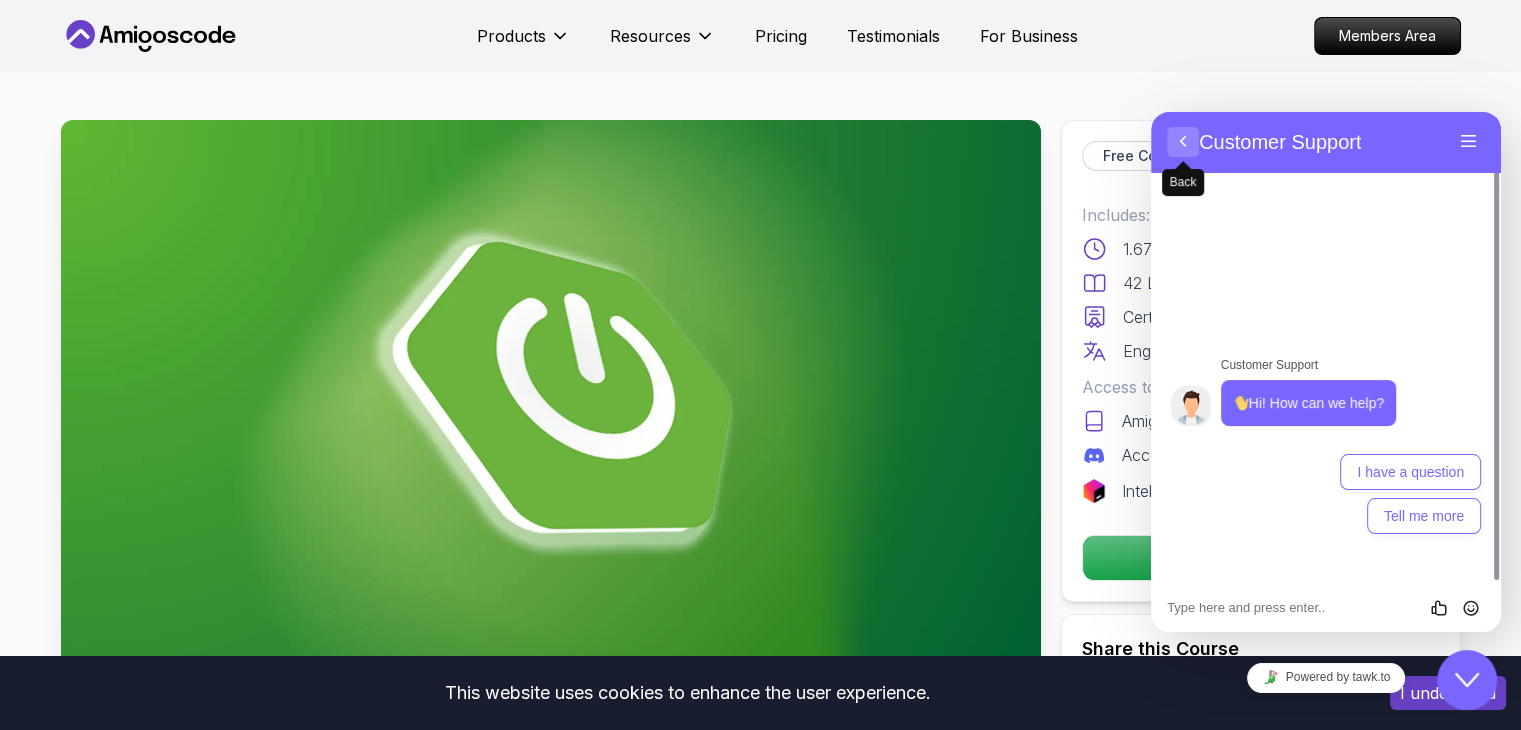 click on "Back" at bounding box center [1183, 142] 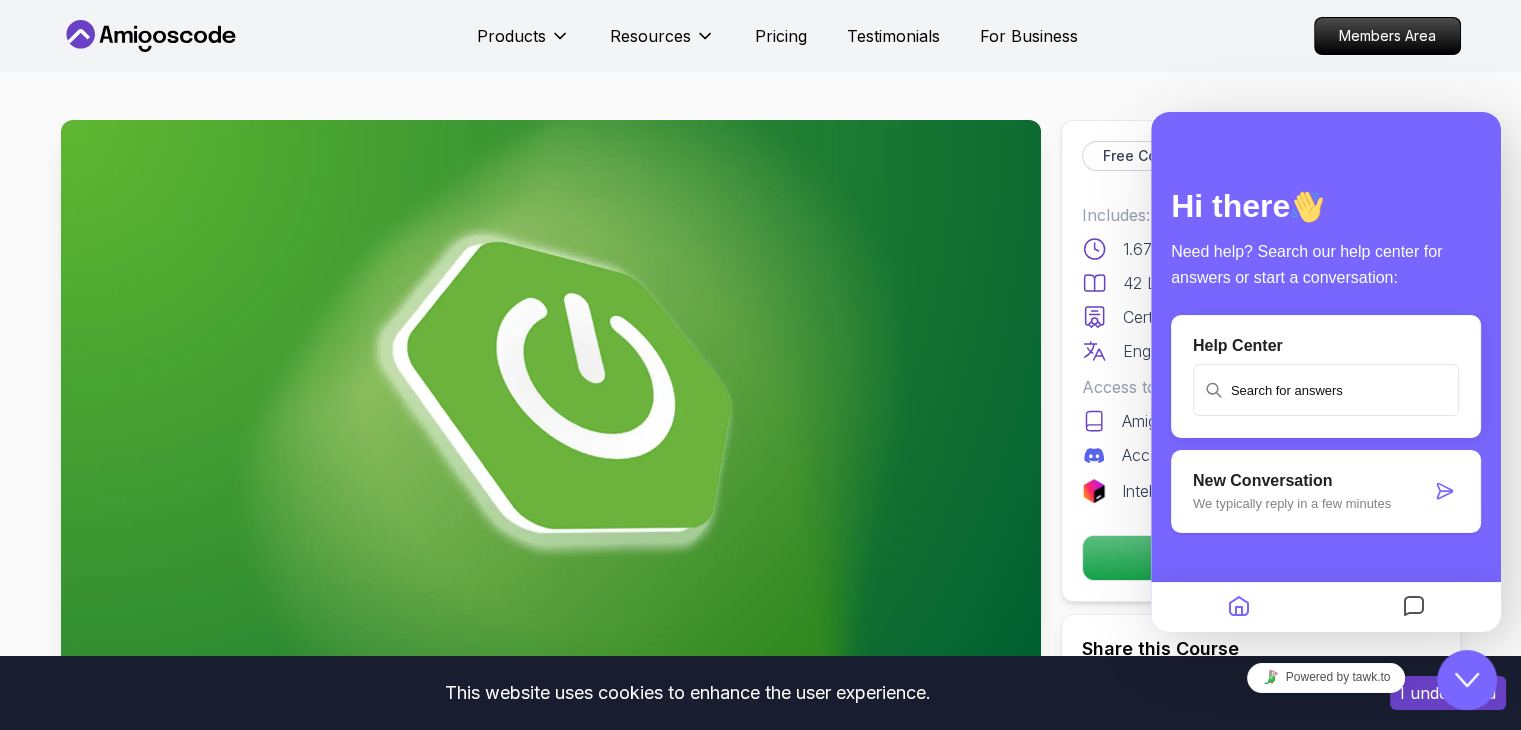 click on "Products Resources Pricing Testimonials For Business Members Area" at bounding box center [761, 36] 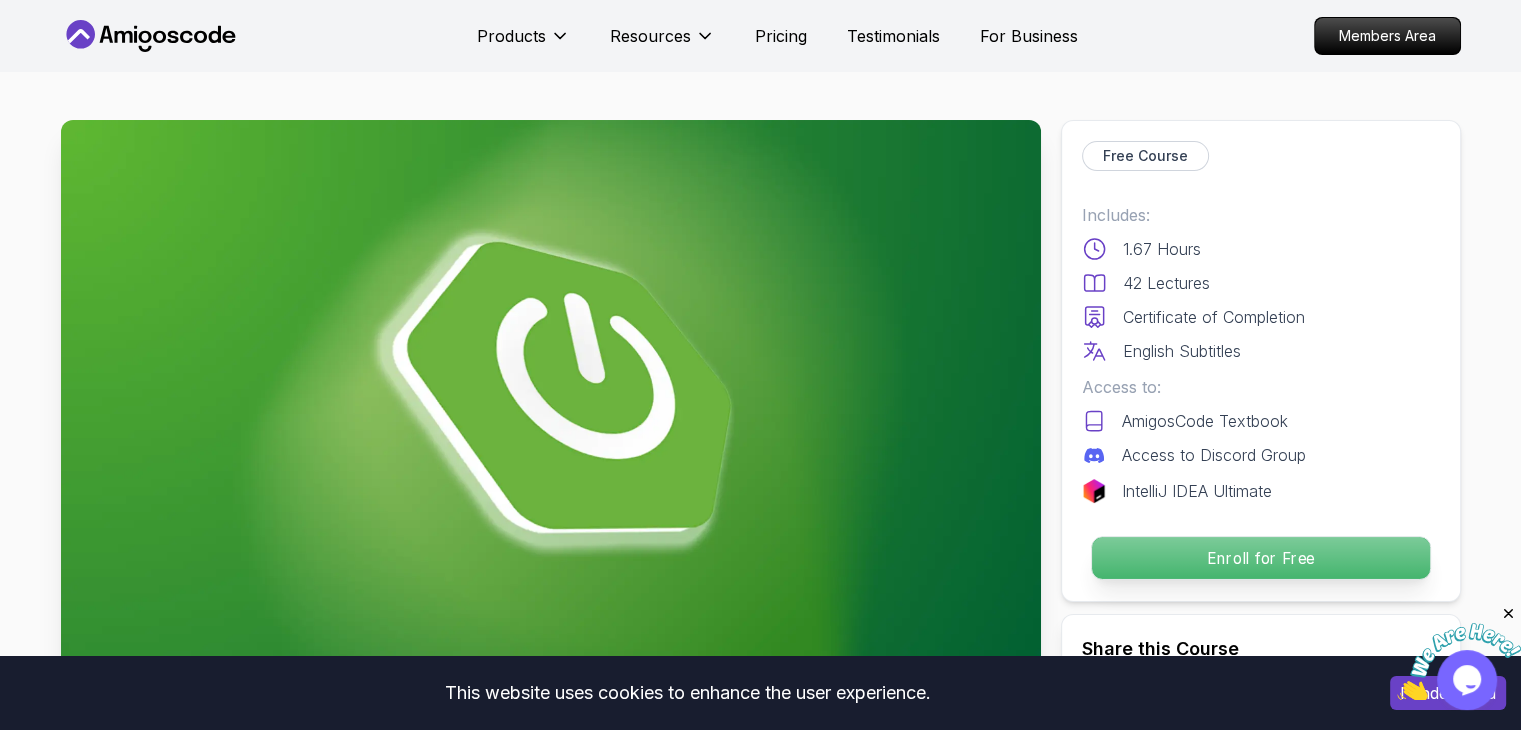 click on "Enroll for Free" at bounding box center [1260, 558] 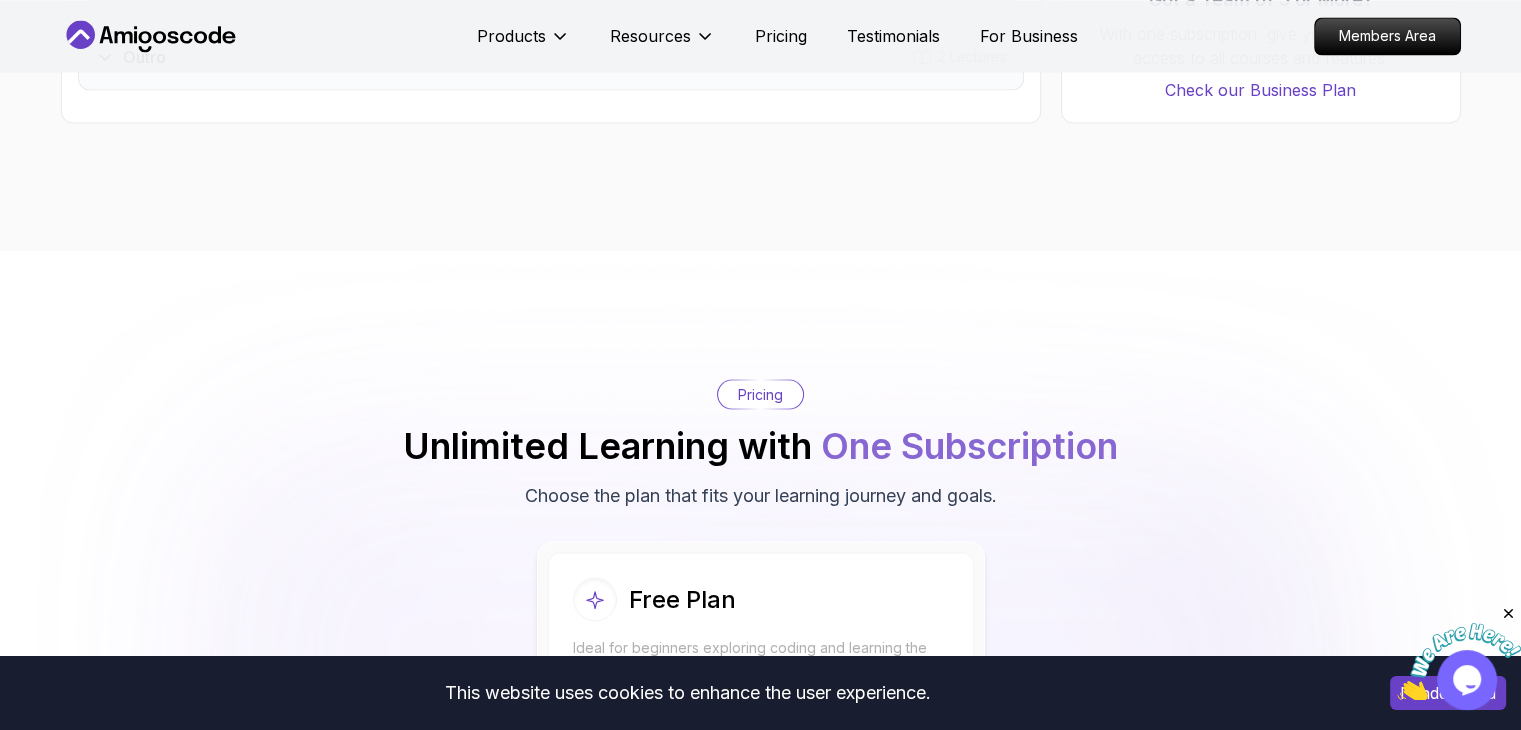 scroll, scrollTop: 3824, scrollLeft: 0, axis: vertical 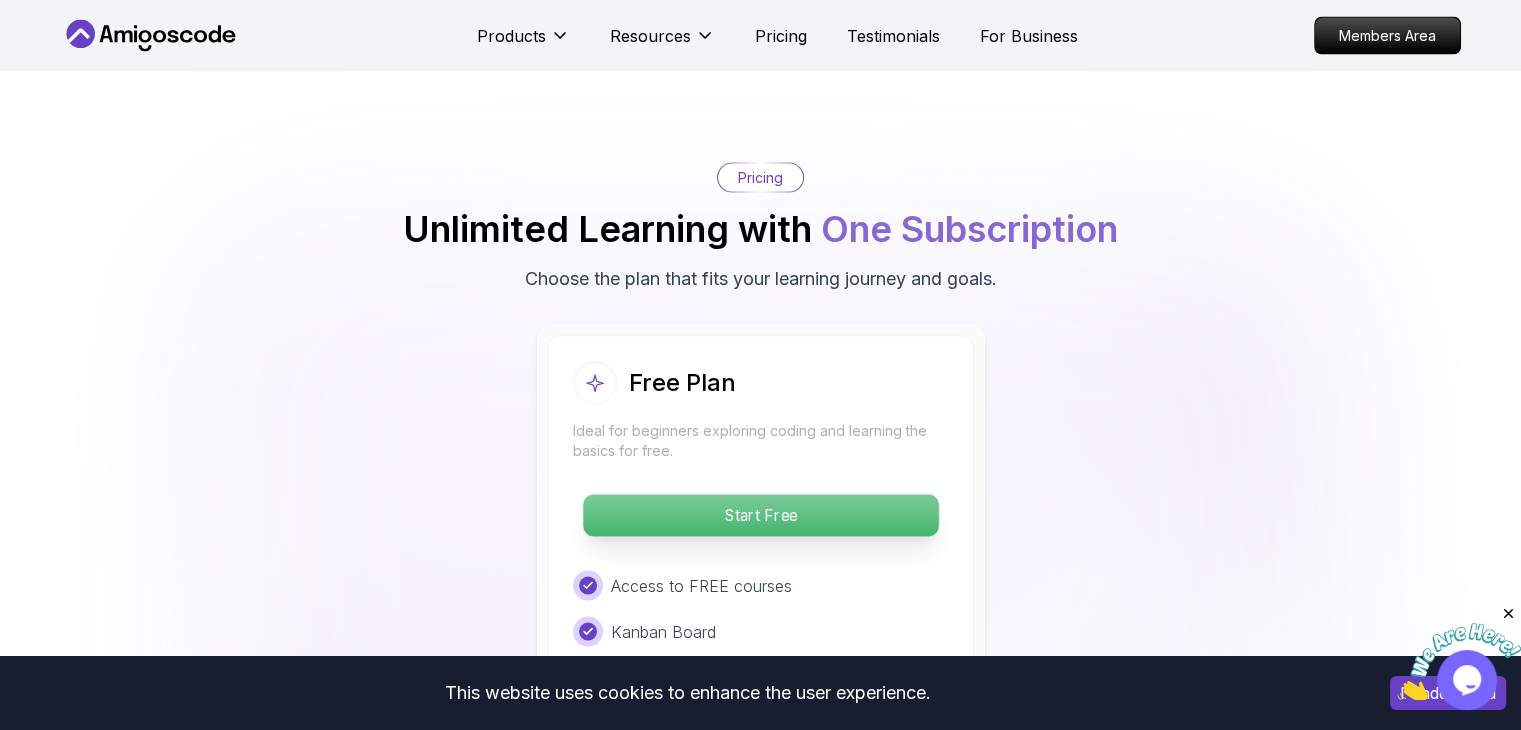 click on "Start Free" at bounding box center (760, 516) 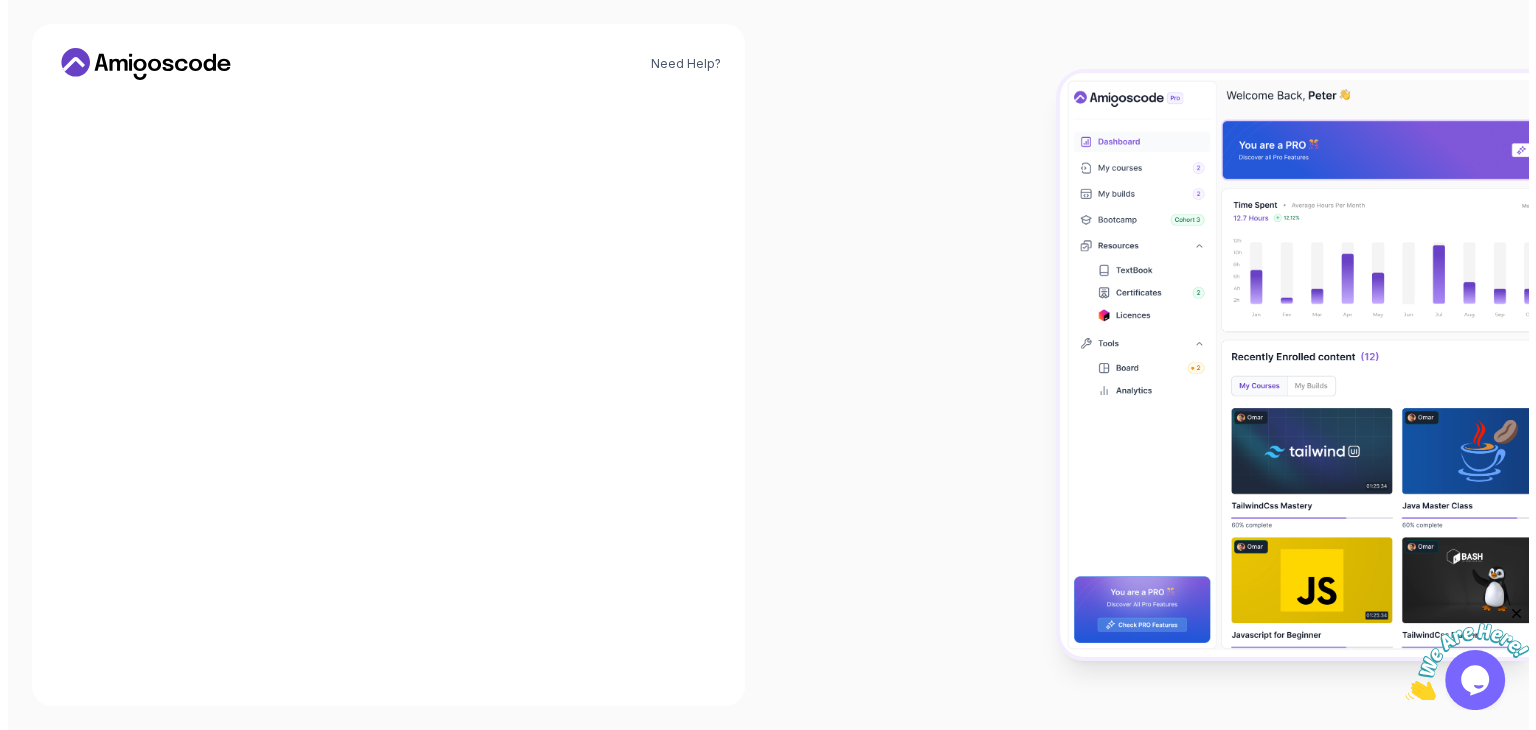 scroll, scrollTop: 0, scrollLeft: 0, axis: both 